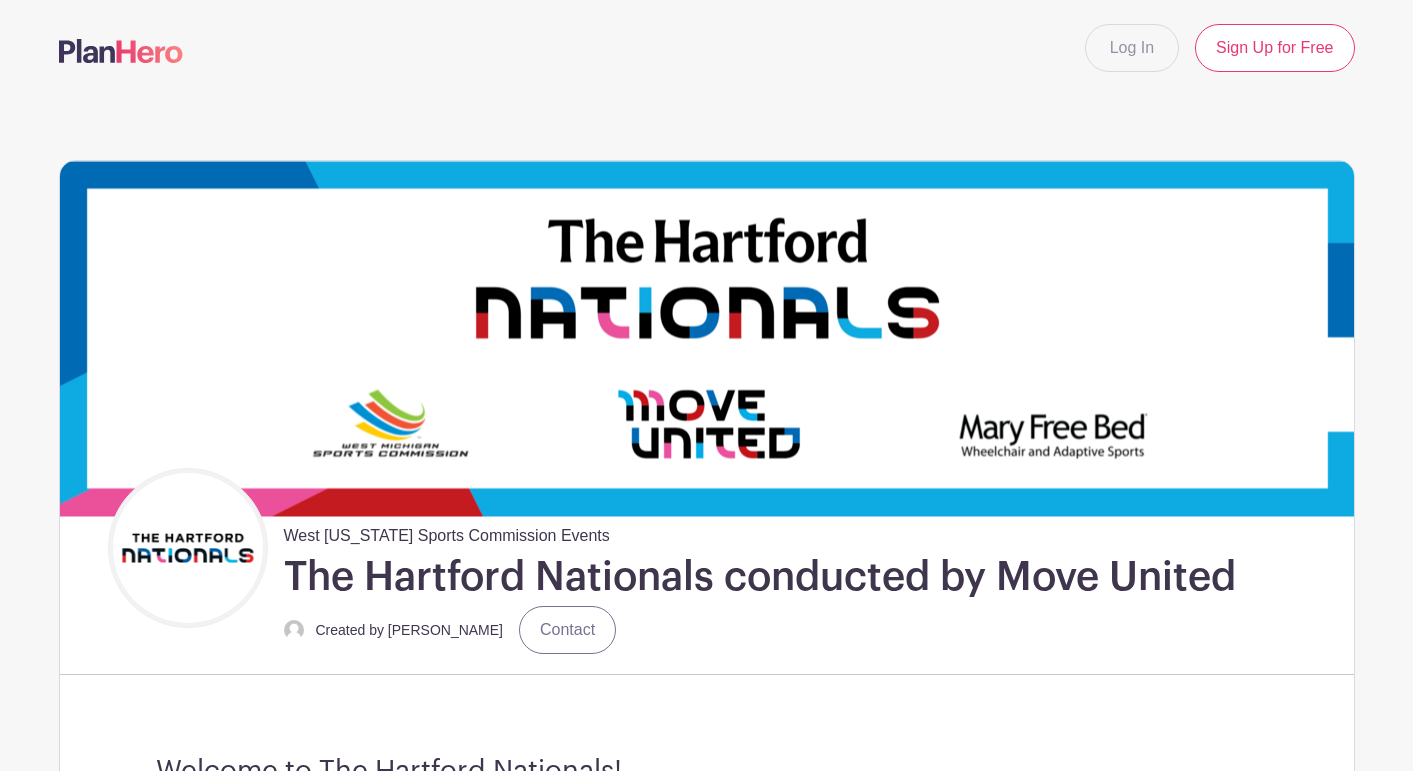 scroll, scrollTop: 0, scrollLeft: 0, axis: both 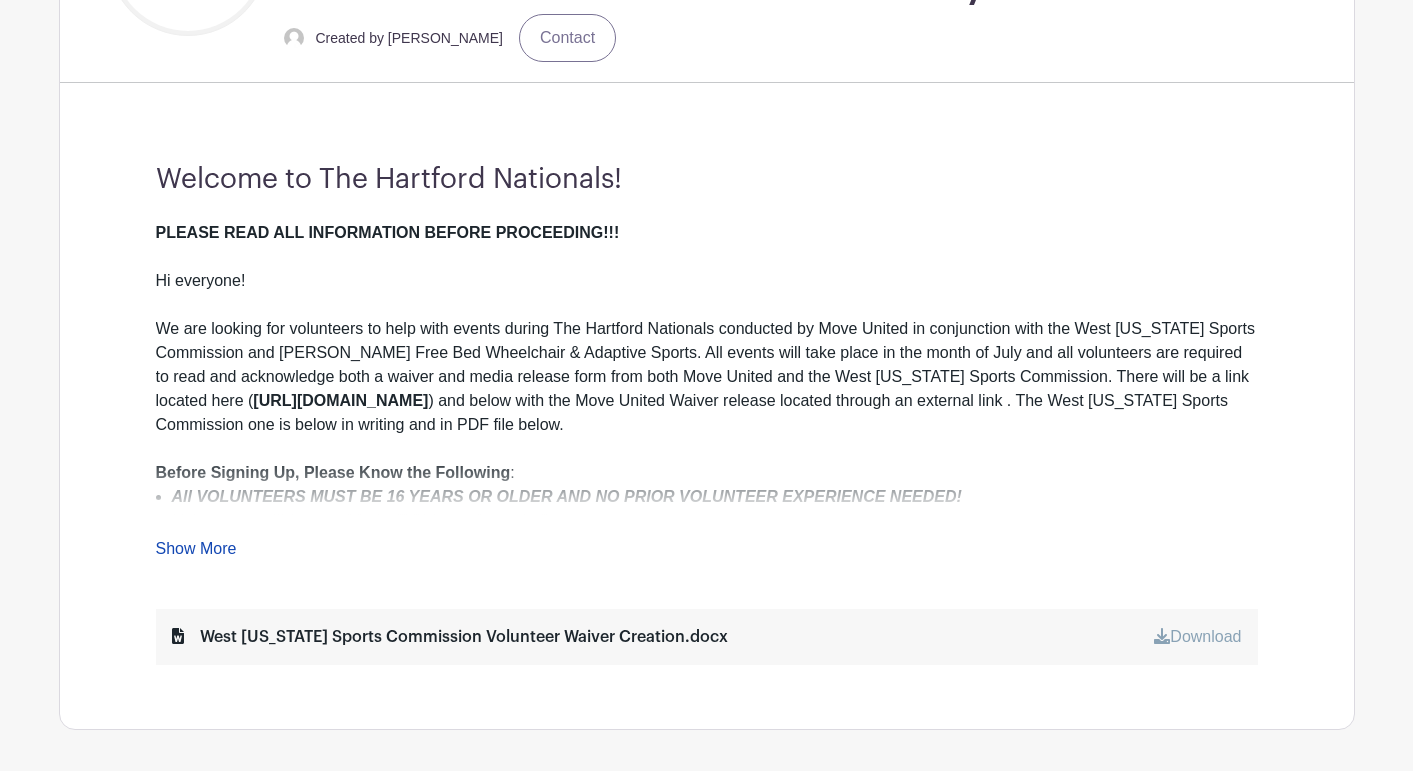 click on "Show More" at bounding box center [196, 552] 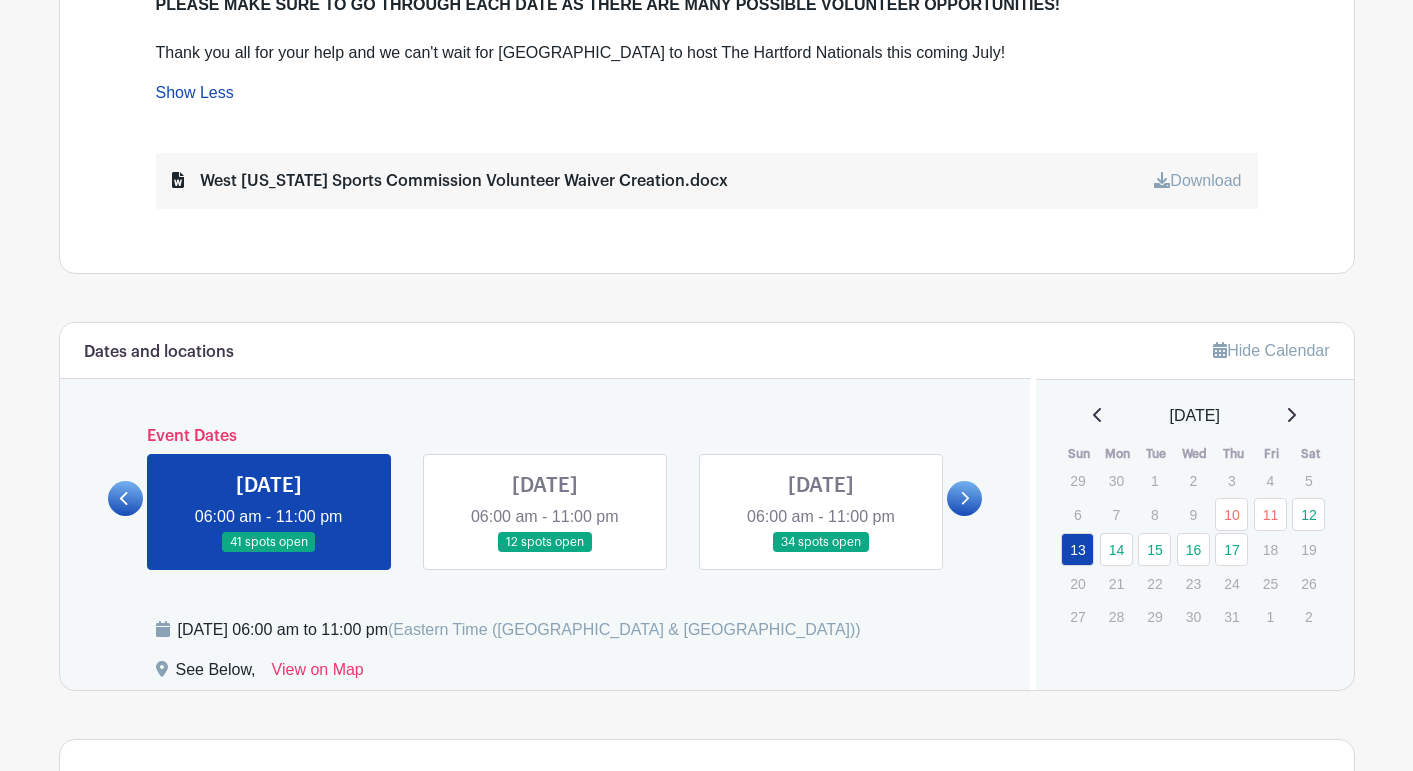 scroll, scrollTop: 1277, scrollLeft: 0, axis: vertical 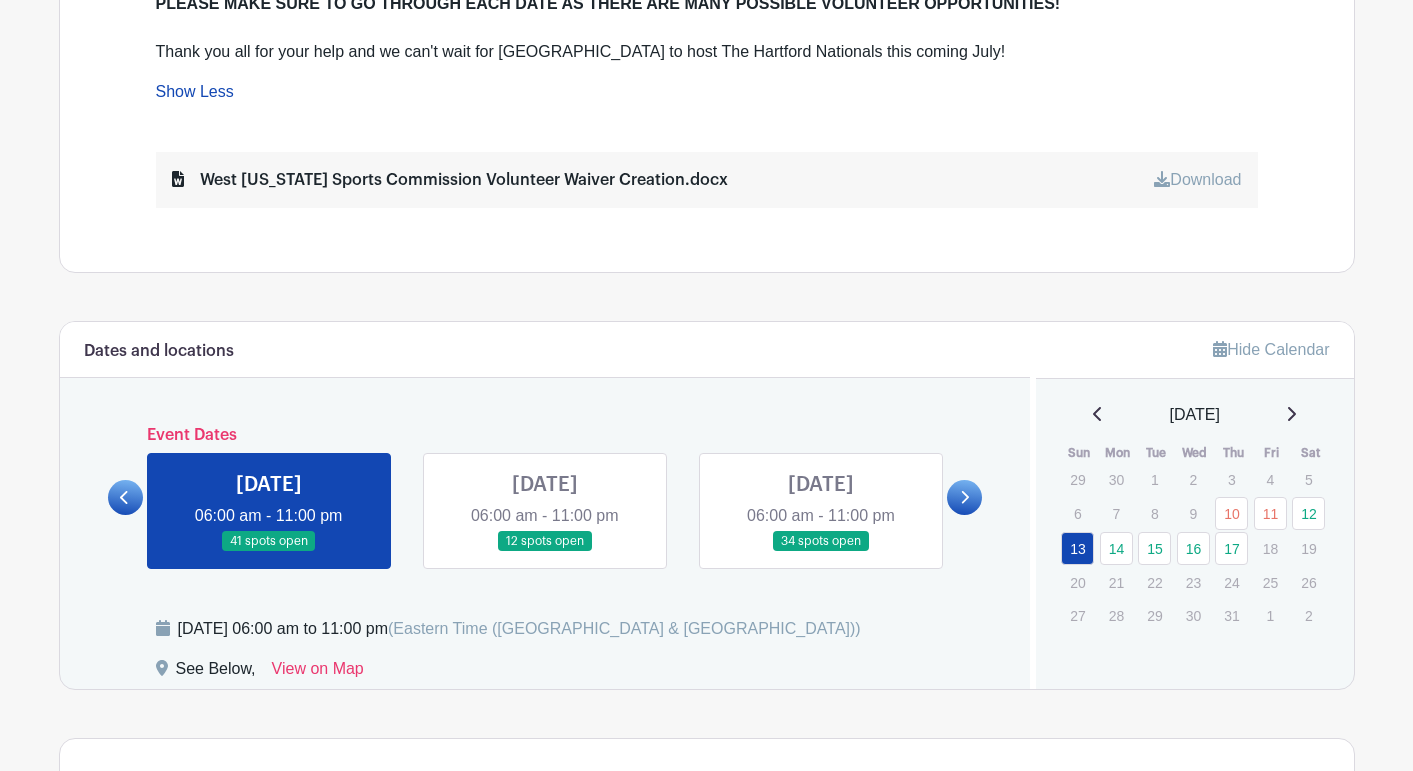 click at bounding box center [964, 497] 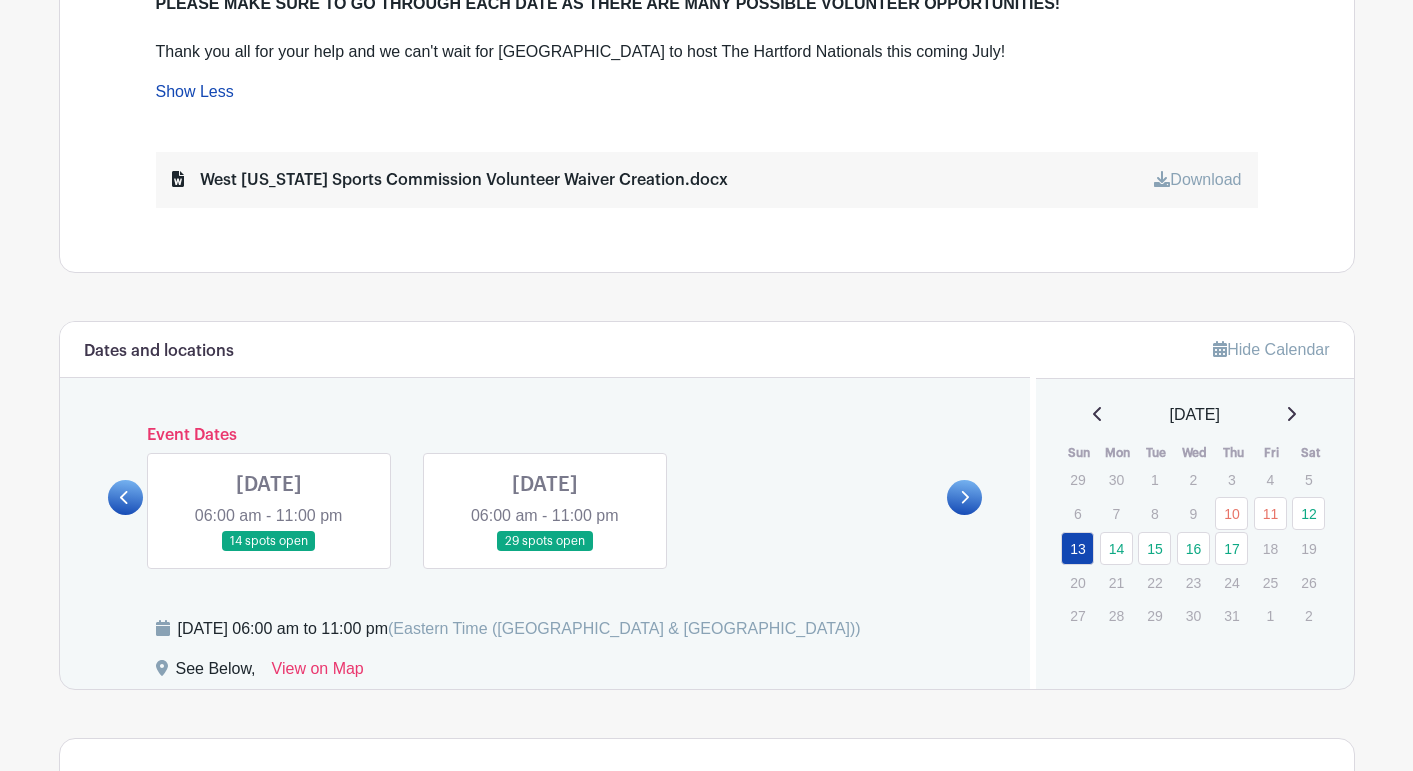 click at bounding box center (269, 552) 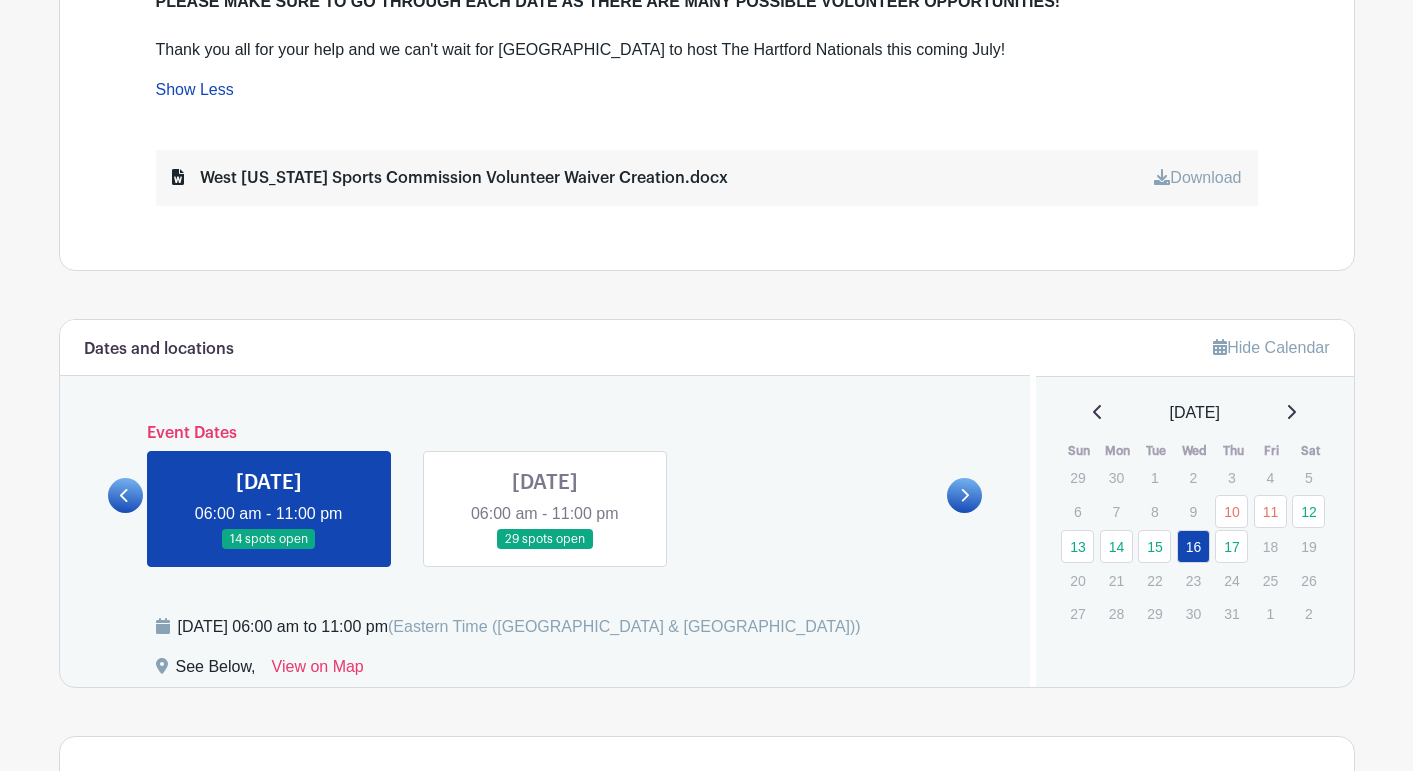 scroll, scrollTop: 1282, scrollLeft: 0, axis: vertical 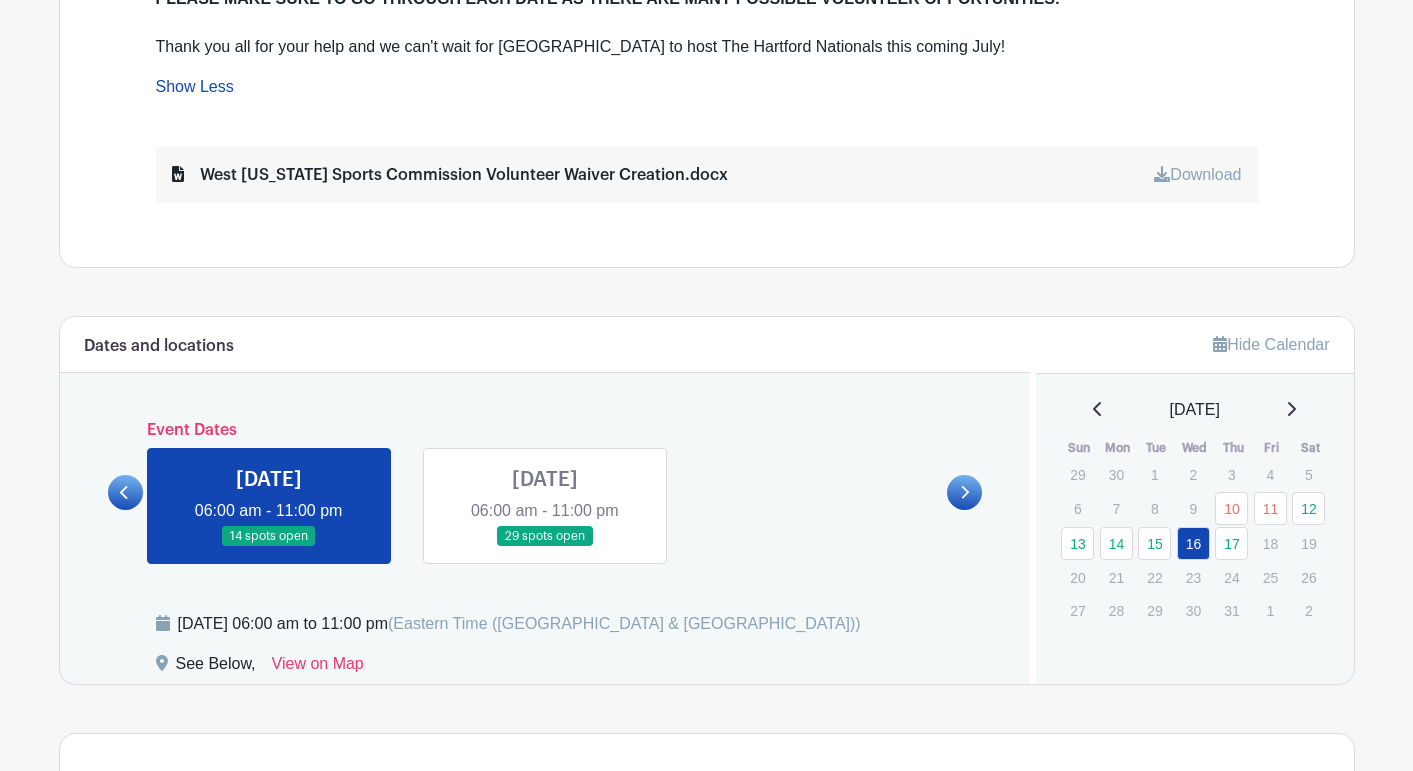 click 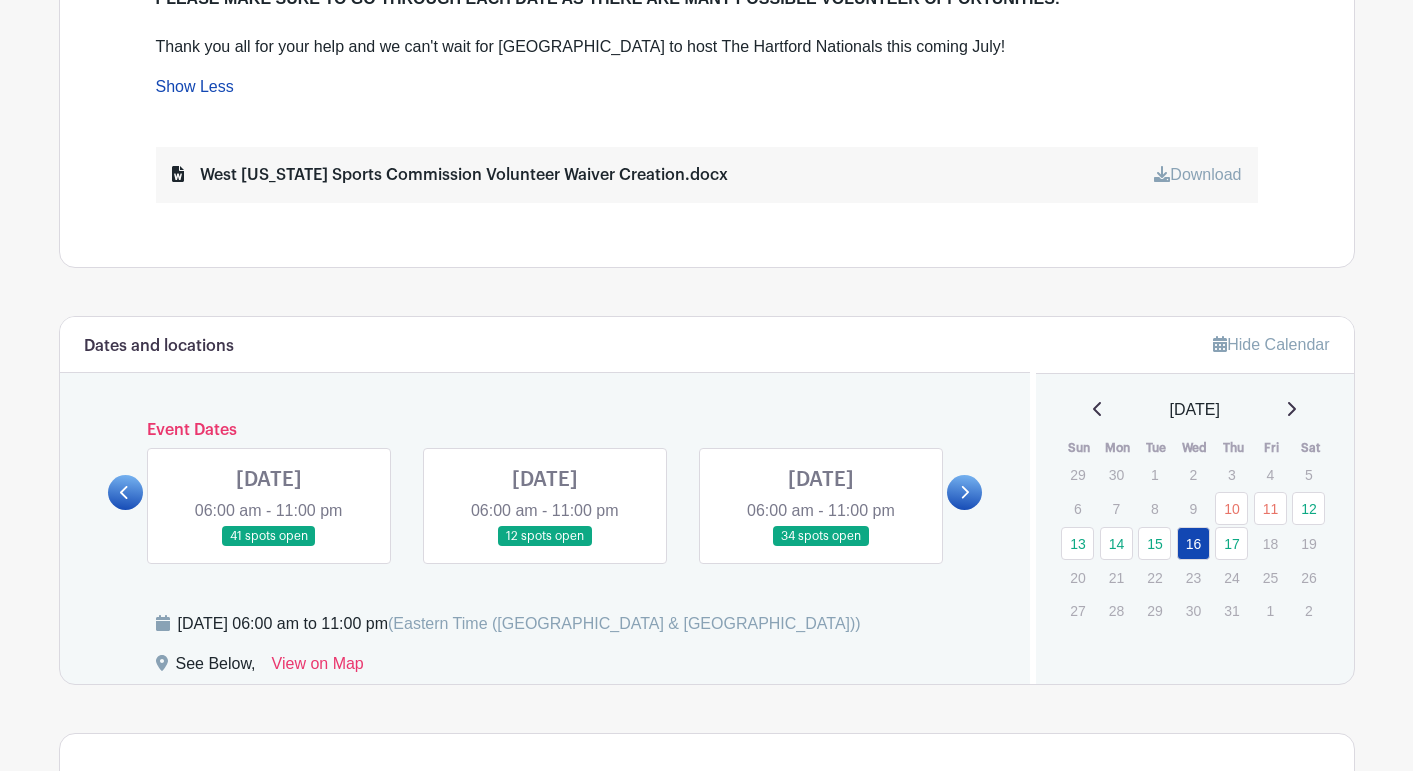 click at bounding box center (545, 547) 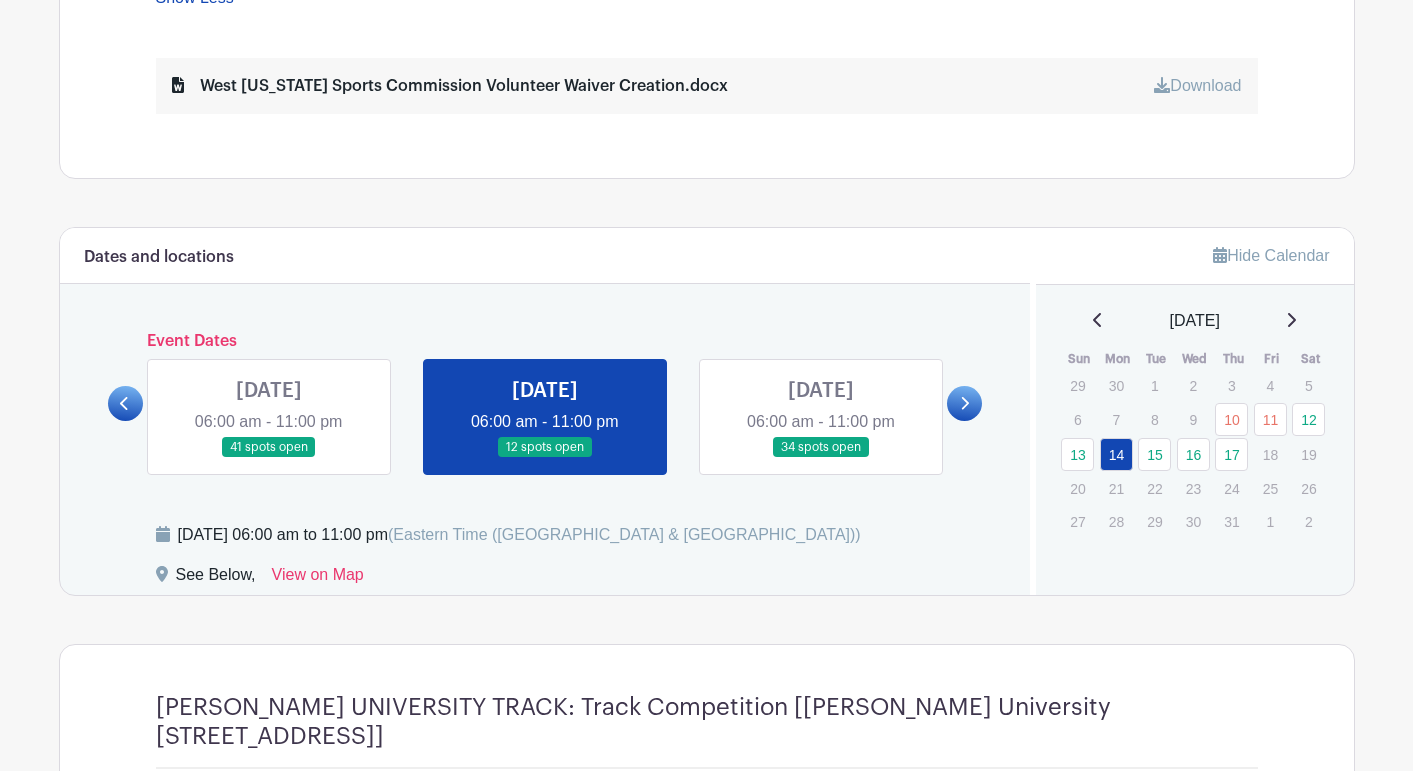 scroll, scrollTop: 1380, scrollLeft: 0, axis: vertical 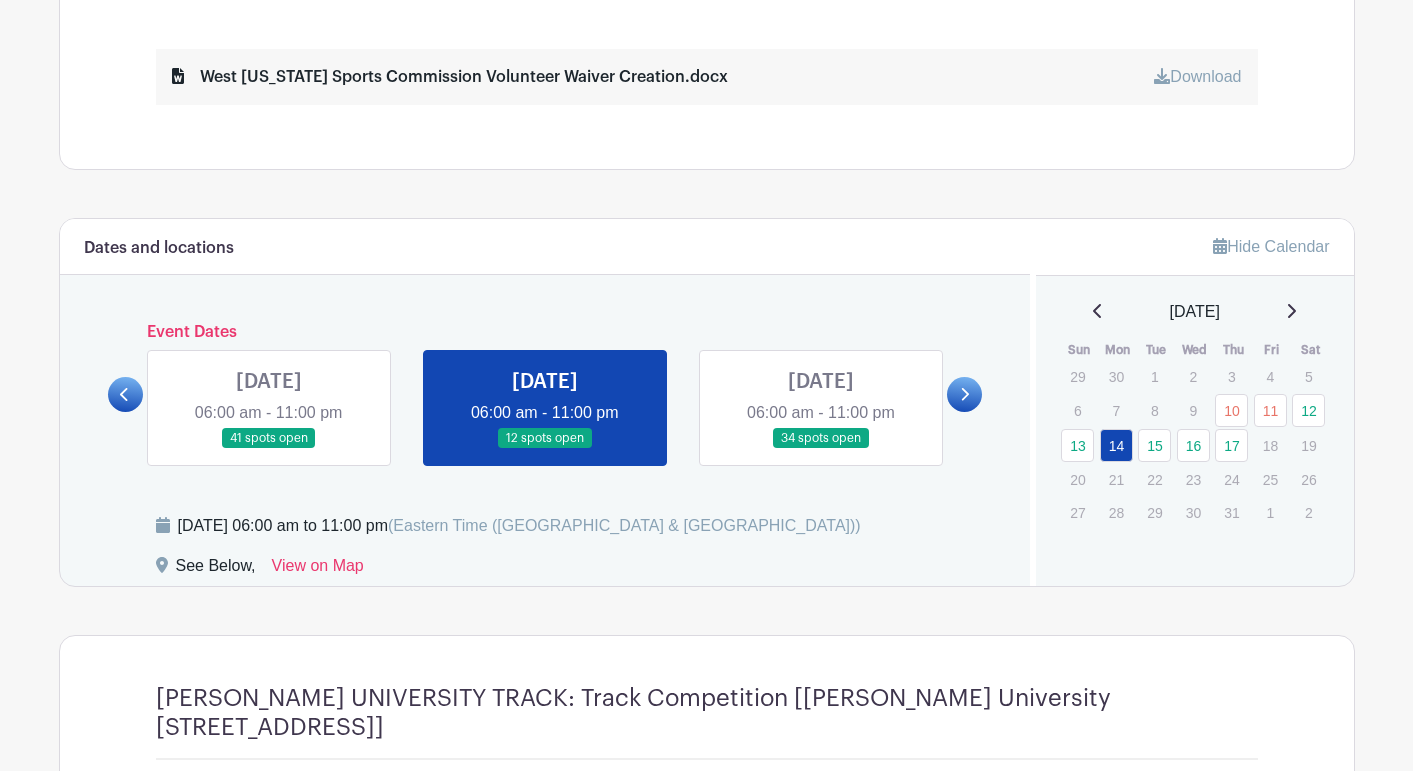 click 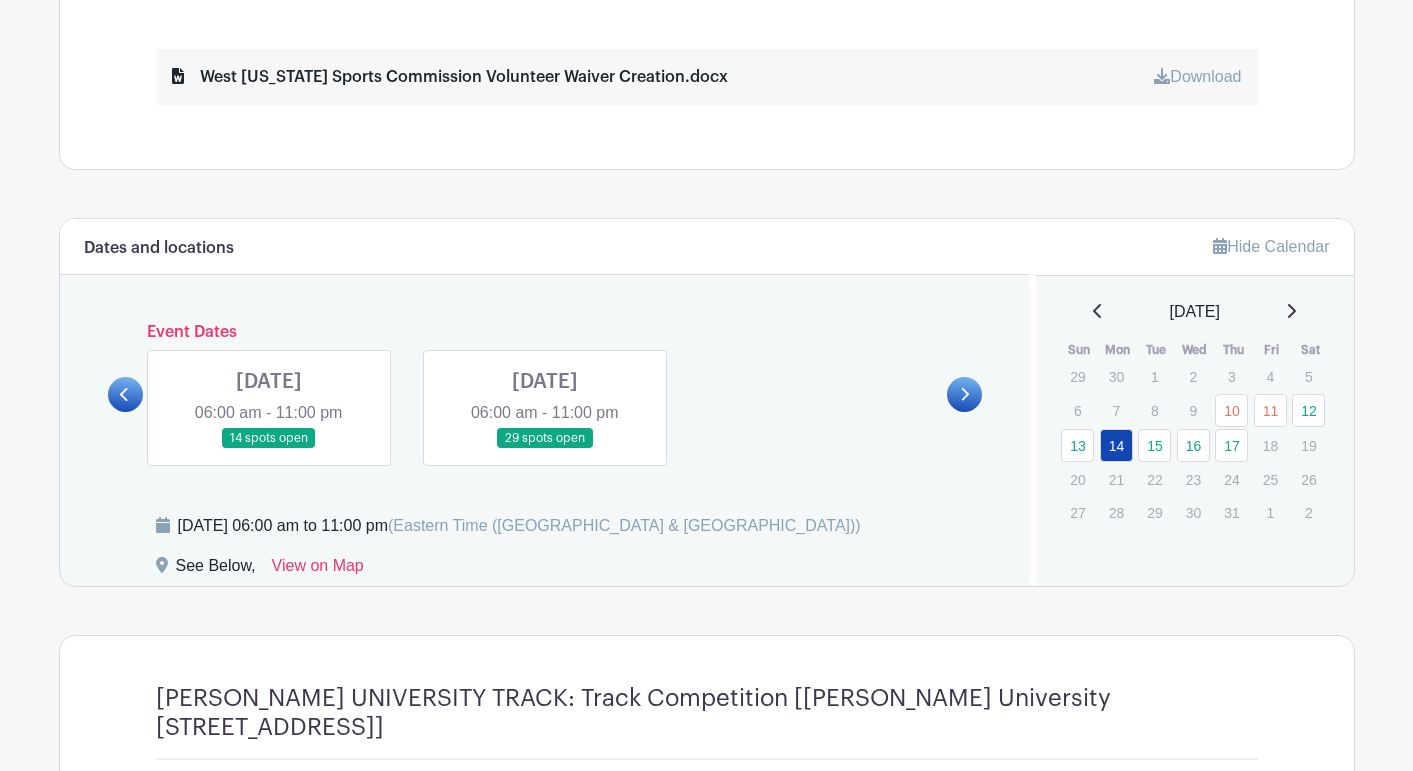 click at bounding box center (269, 449) 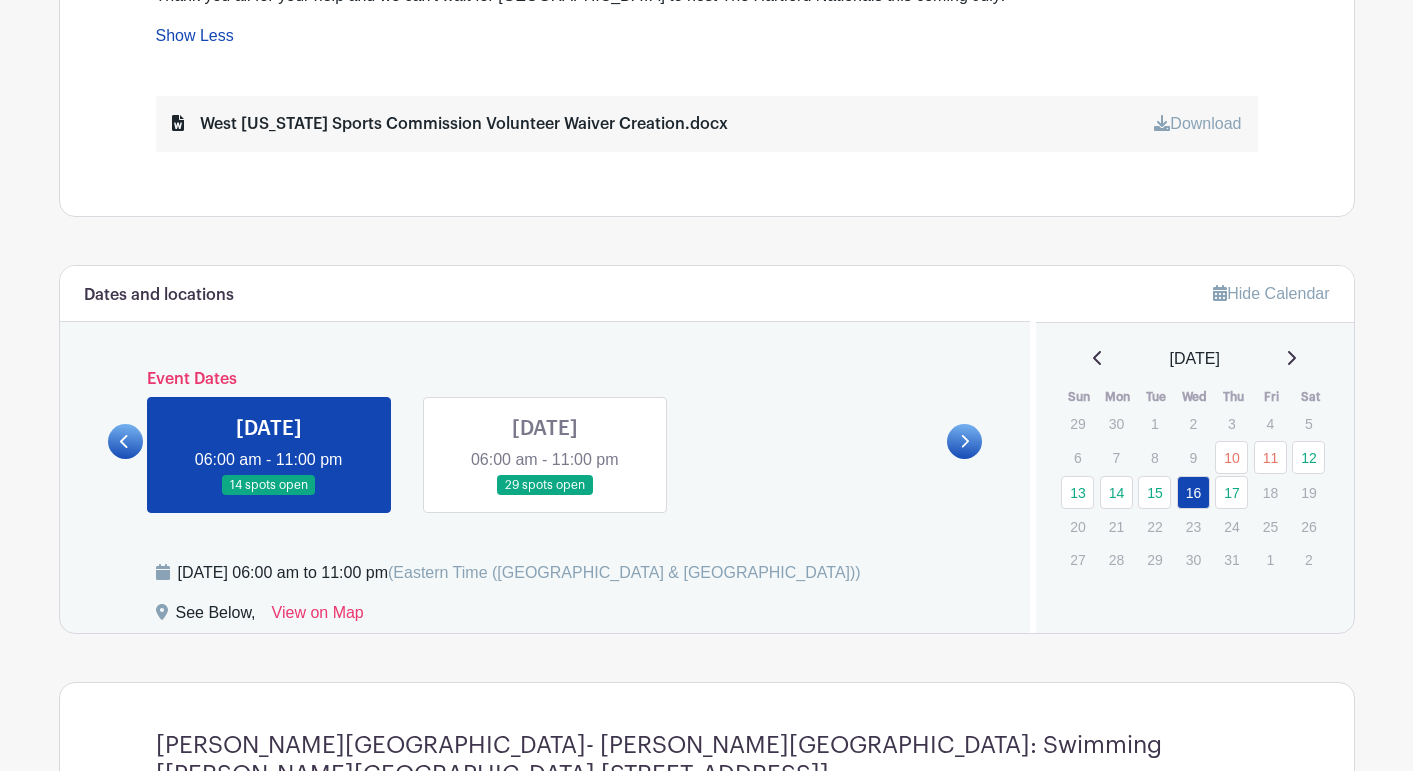 scroll, scrollTop: 1336, scrollLeft: 0, axis: vertical 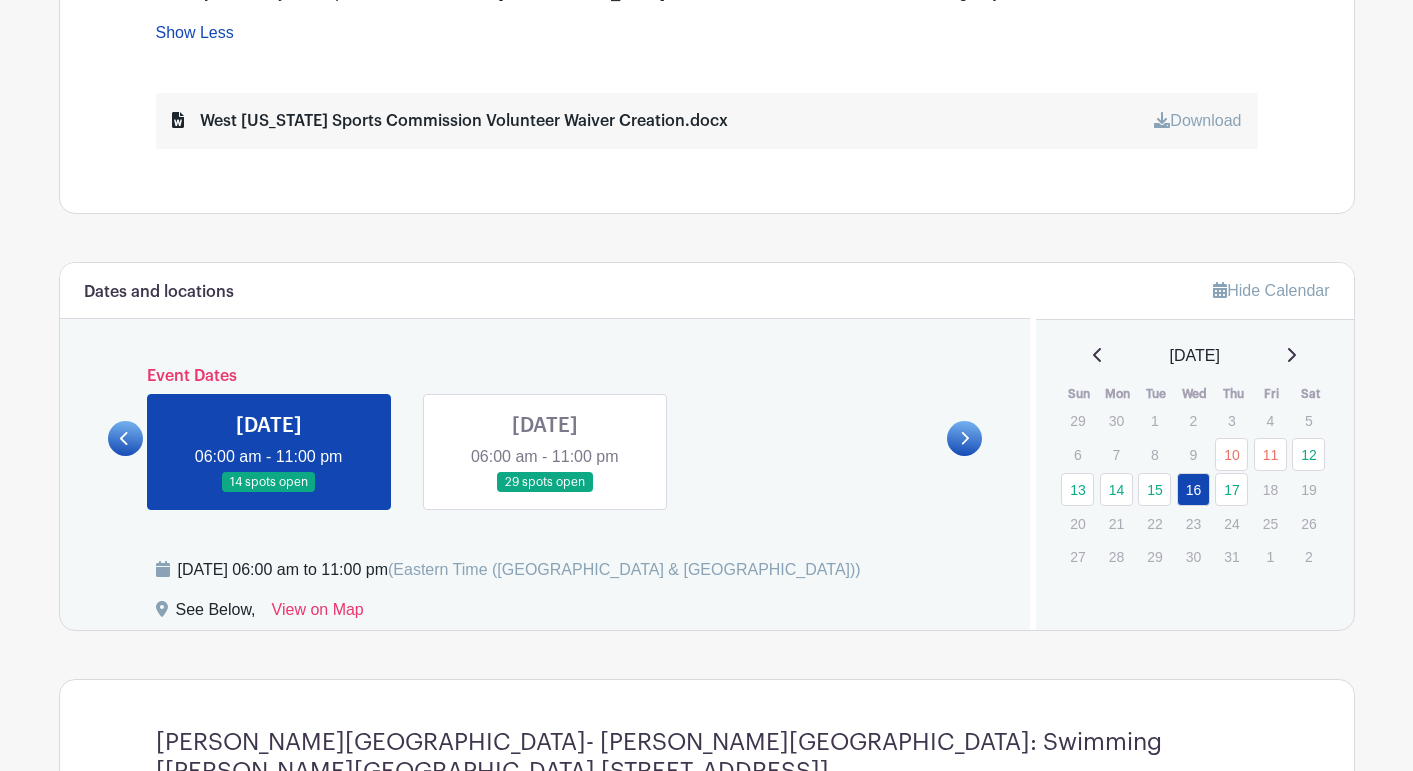 click at bounding box center [545, 493] 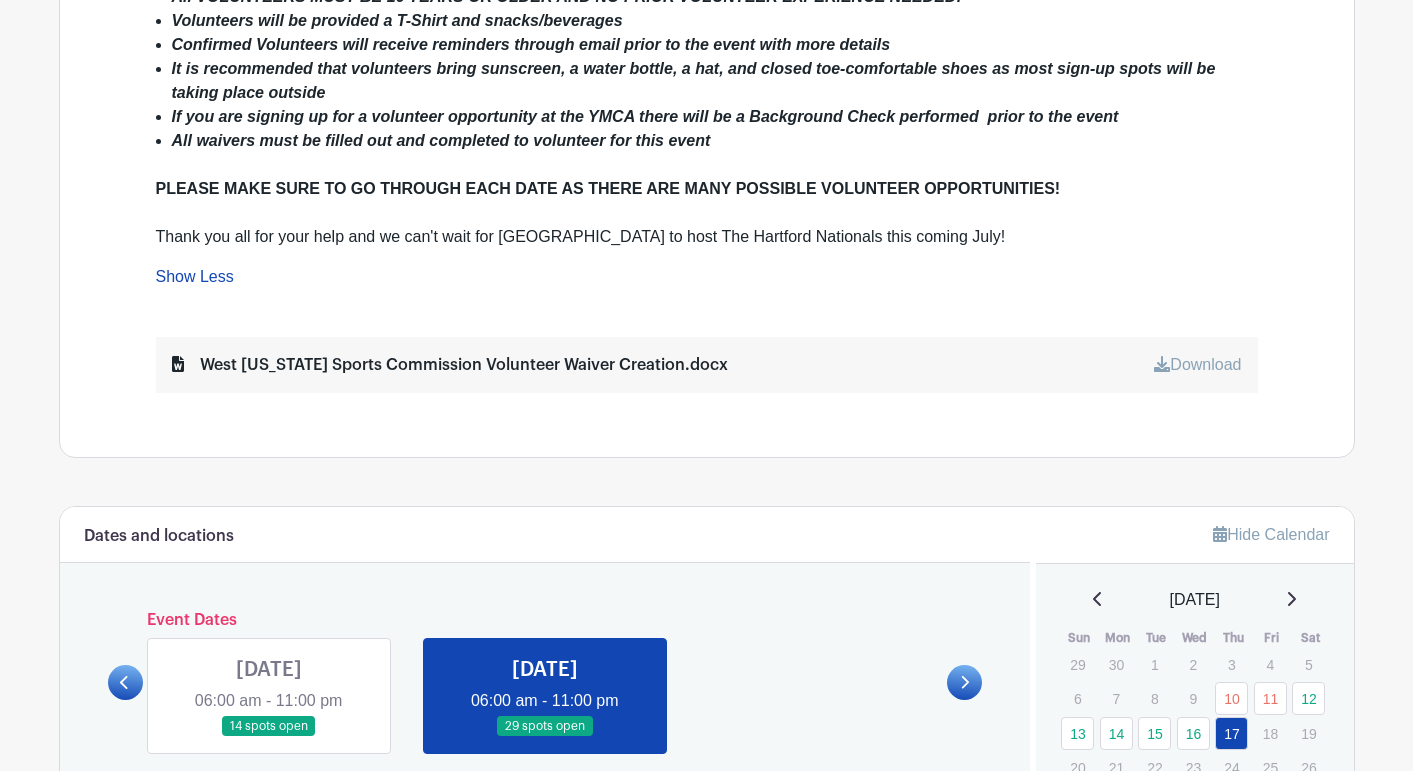 scroll, scrollTop: 1088, scrollLeft: 0, axis: vertical 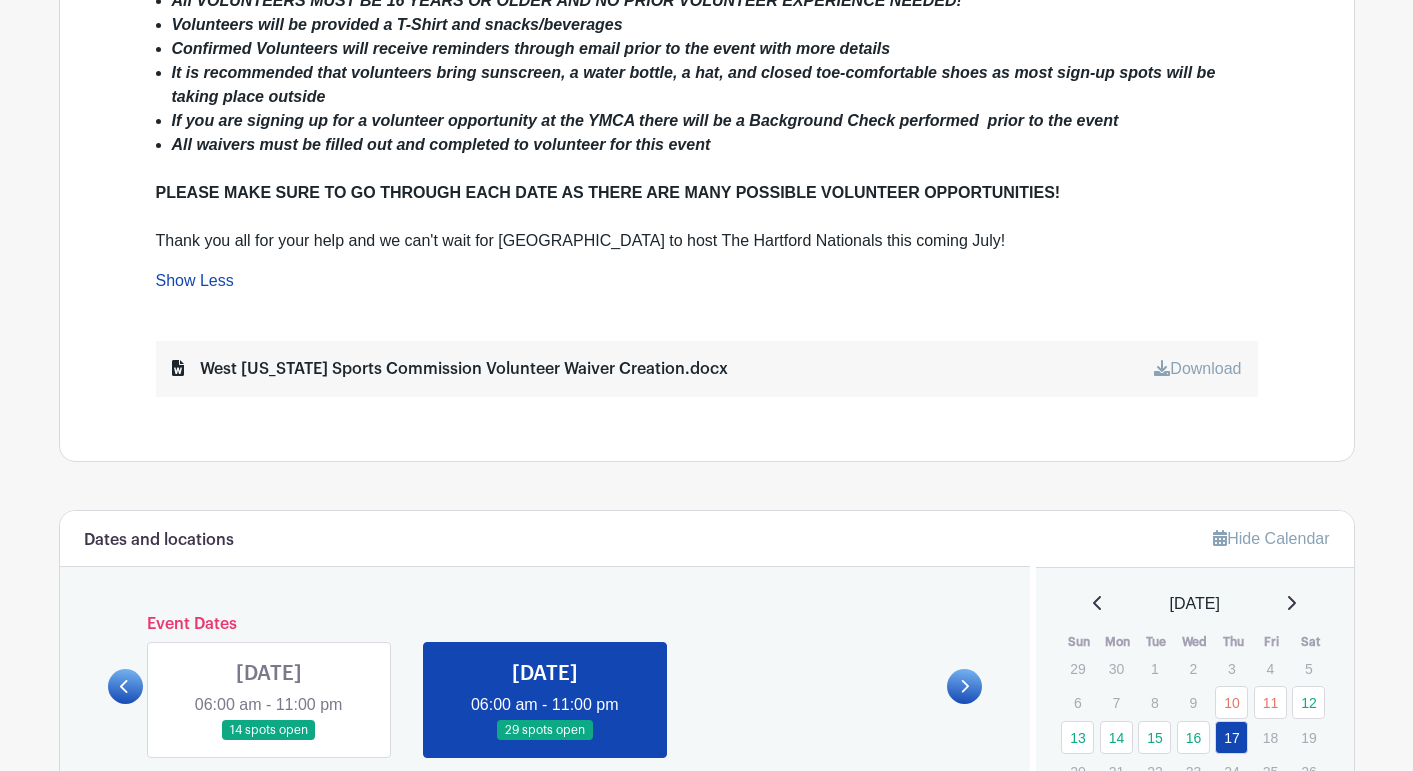 click at bounding box center [269, 741] 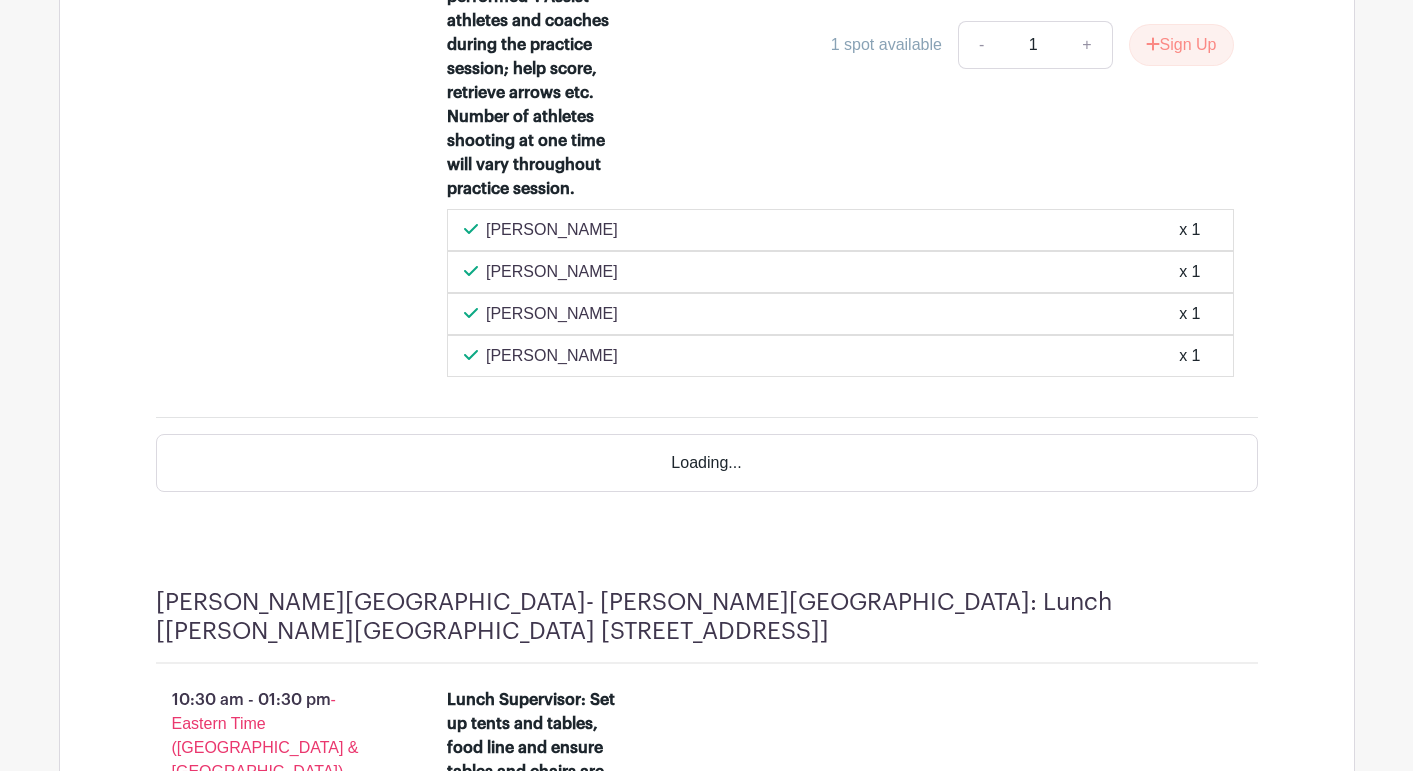 scroll, scrollTop: 7746, scrollLeft: 0, axis: vertical 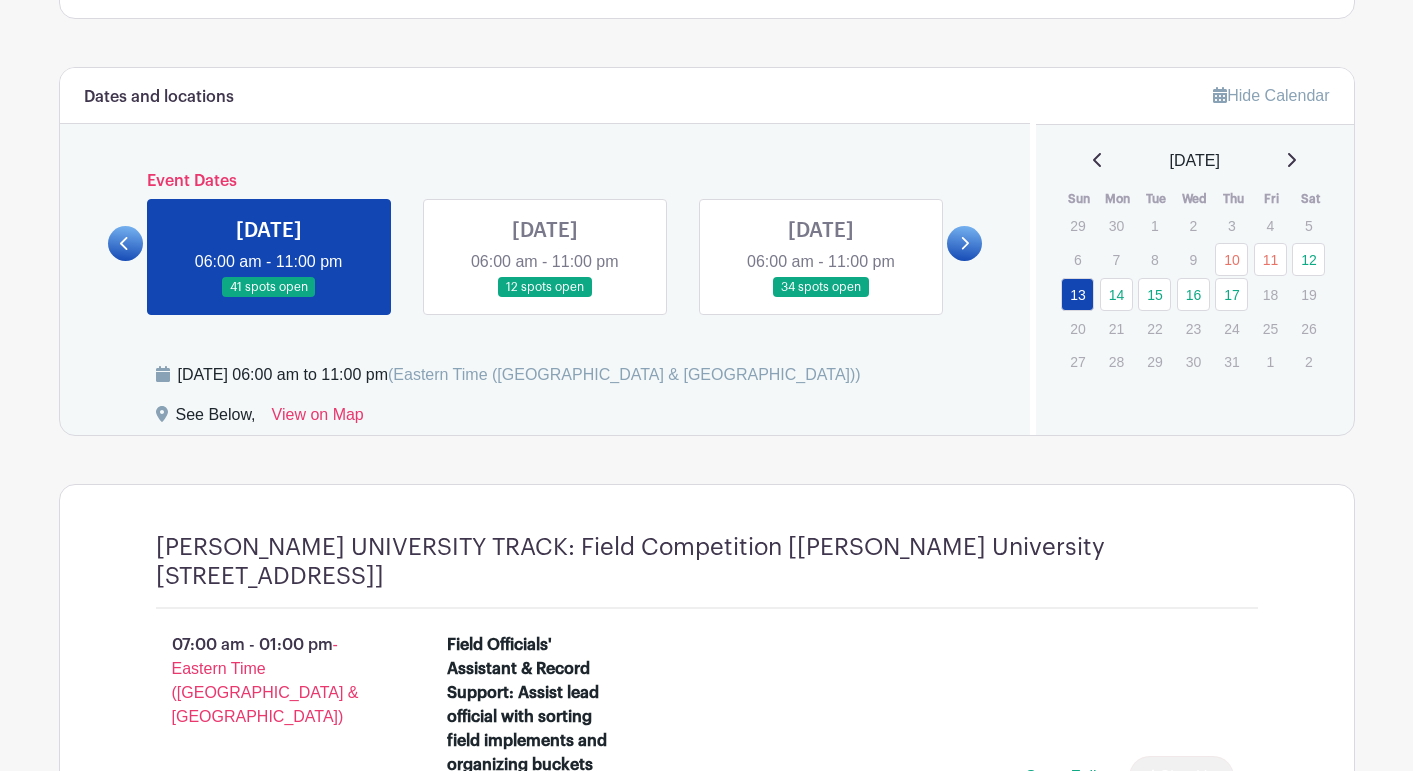 click on "Dates and locations
Event Dates
[DATE]
06:00 am - 11:00 pm
all spots filled
[DATE]
06:00 am - 11:00 pm
all spots filled
[DATE]
06:00 am - 11:00 pm
all spots filled
[DATE]
06:00 am - 11:00 pm
64 spots open
[DATE]
06:00 am - 11:00 pm
41 spots open
[DATE]
06:00 am - 11:00 pm
12 spots open" at bounding box center [545, 251] 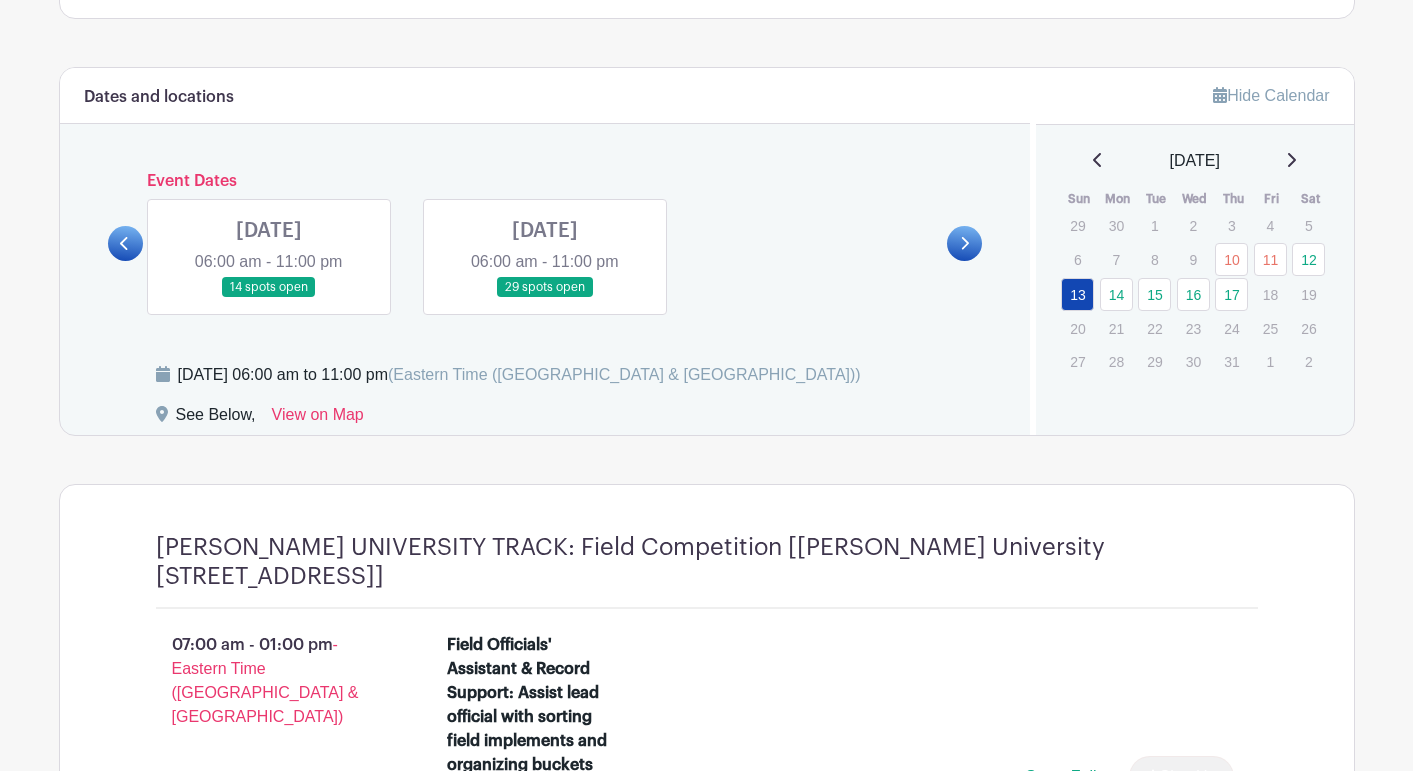 click at bounding box center [545, 298] 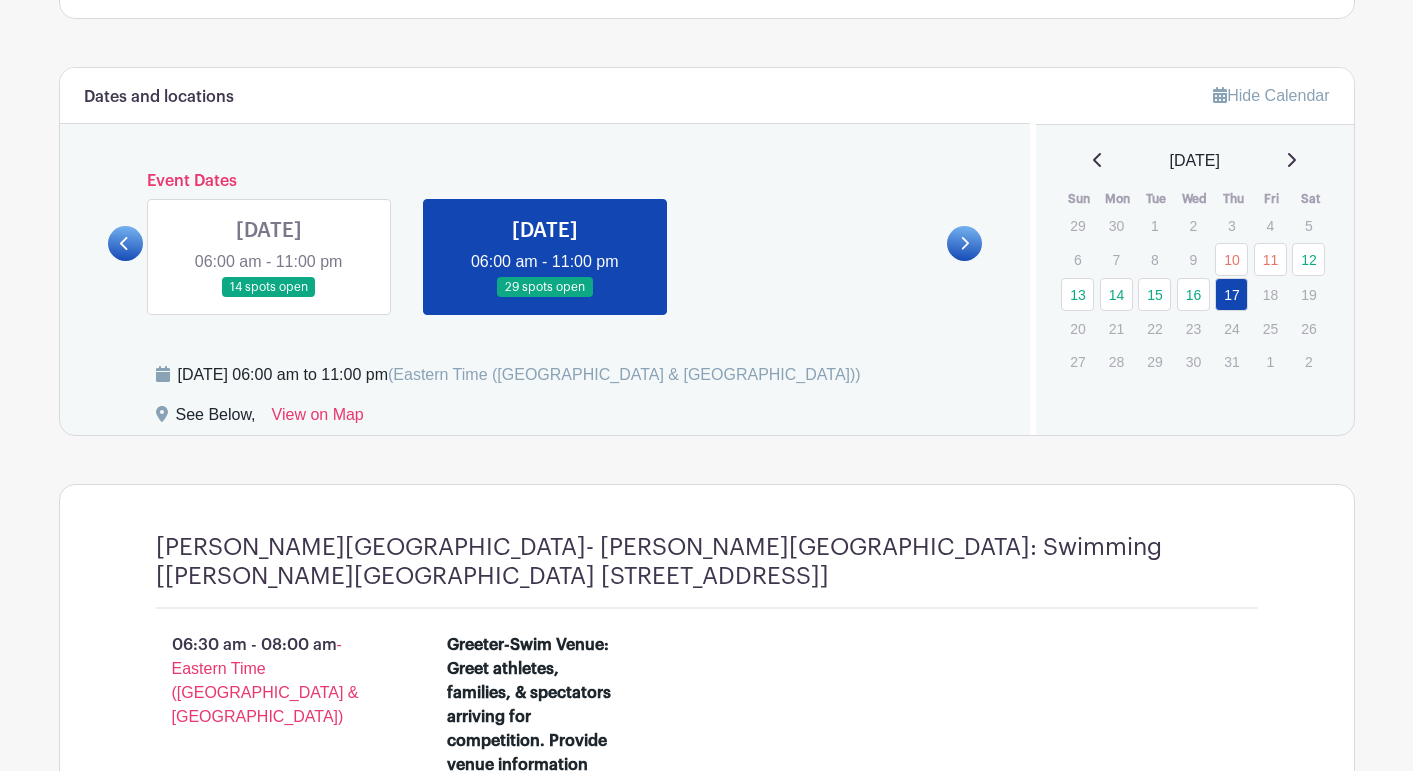 click 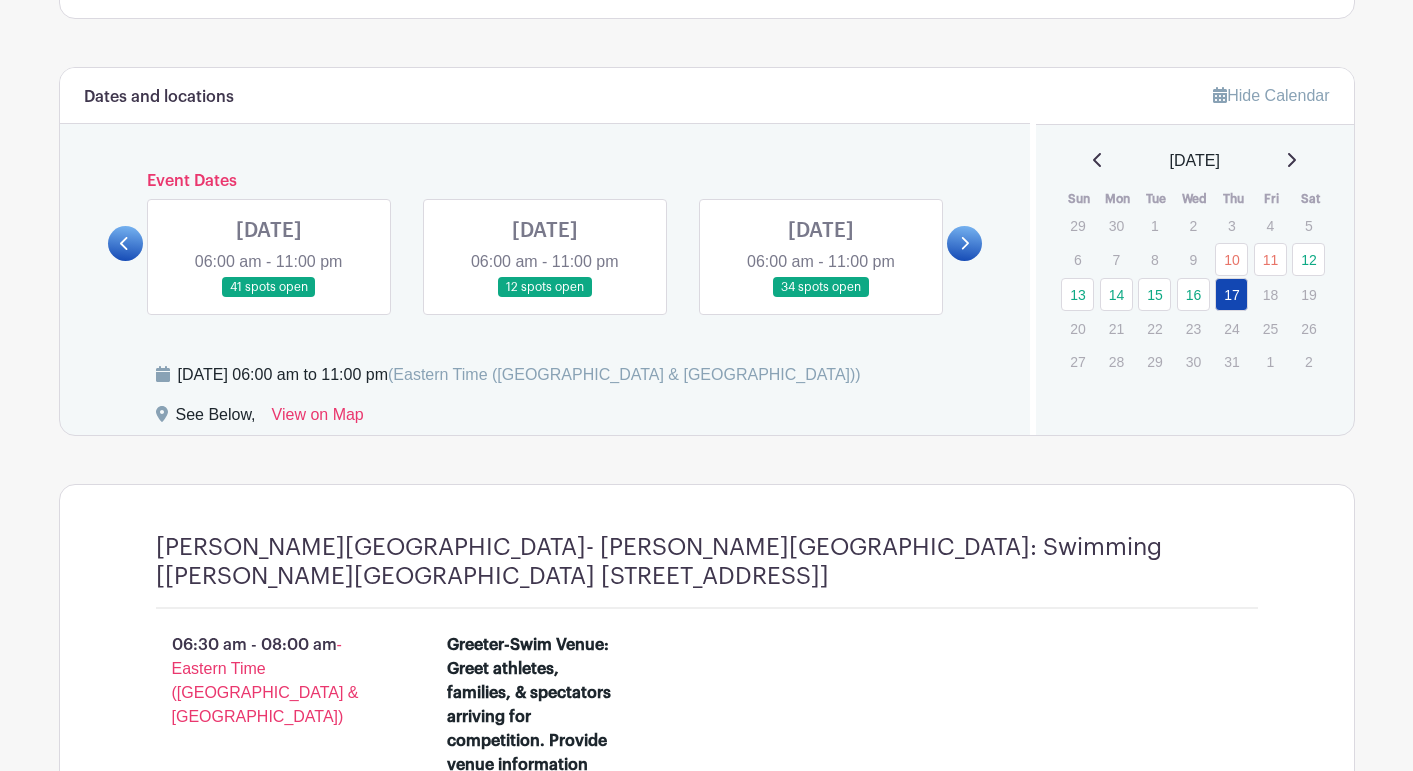 click at bounding box center (821, 298) 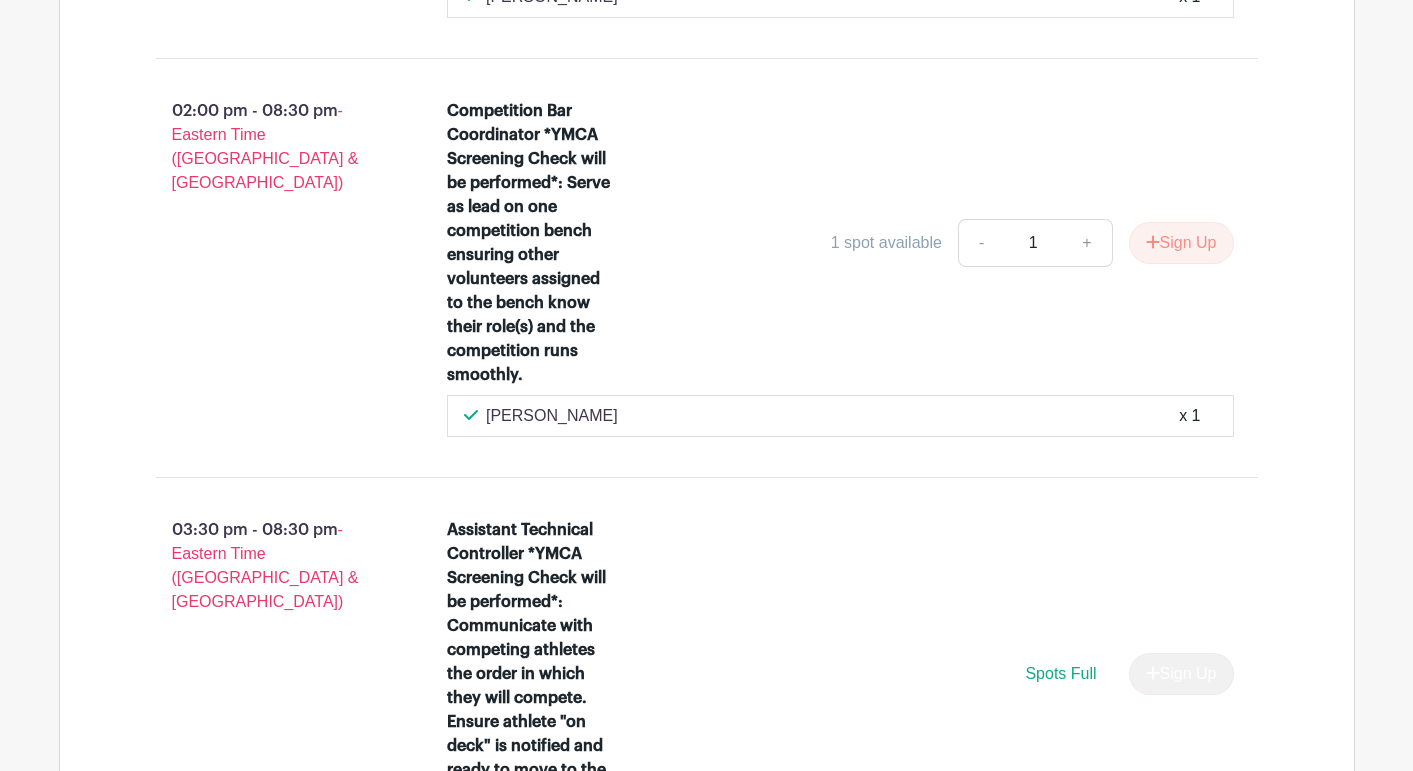 scroll, scrollTop: 9875, scrollLeft: 0, axis: vertical 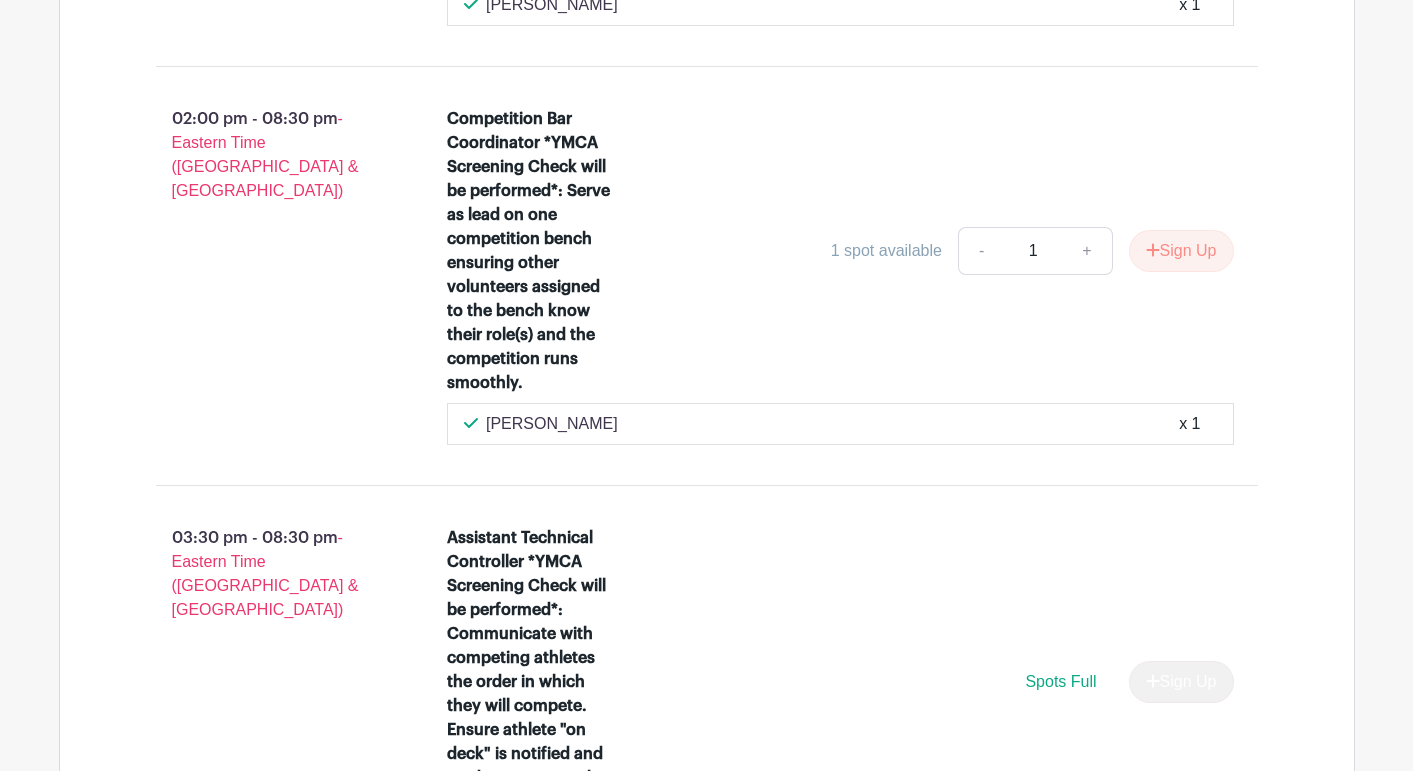 click on "Competition Bar Coordinator *YMCA Screening Check will be performed*: Serve as lead on one competition bench ensuring other volunteers assigned to the bench know their role(s) and the competition runs smoothly." at bounding box center (533, 251) 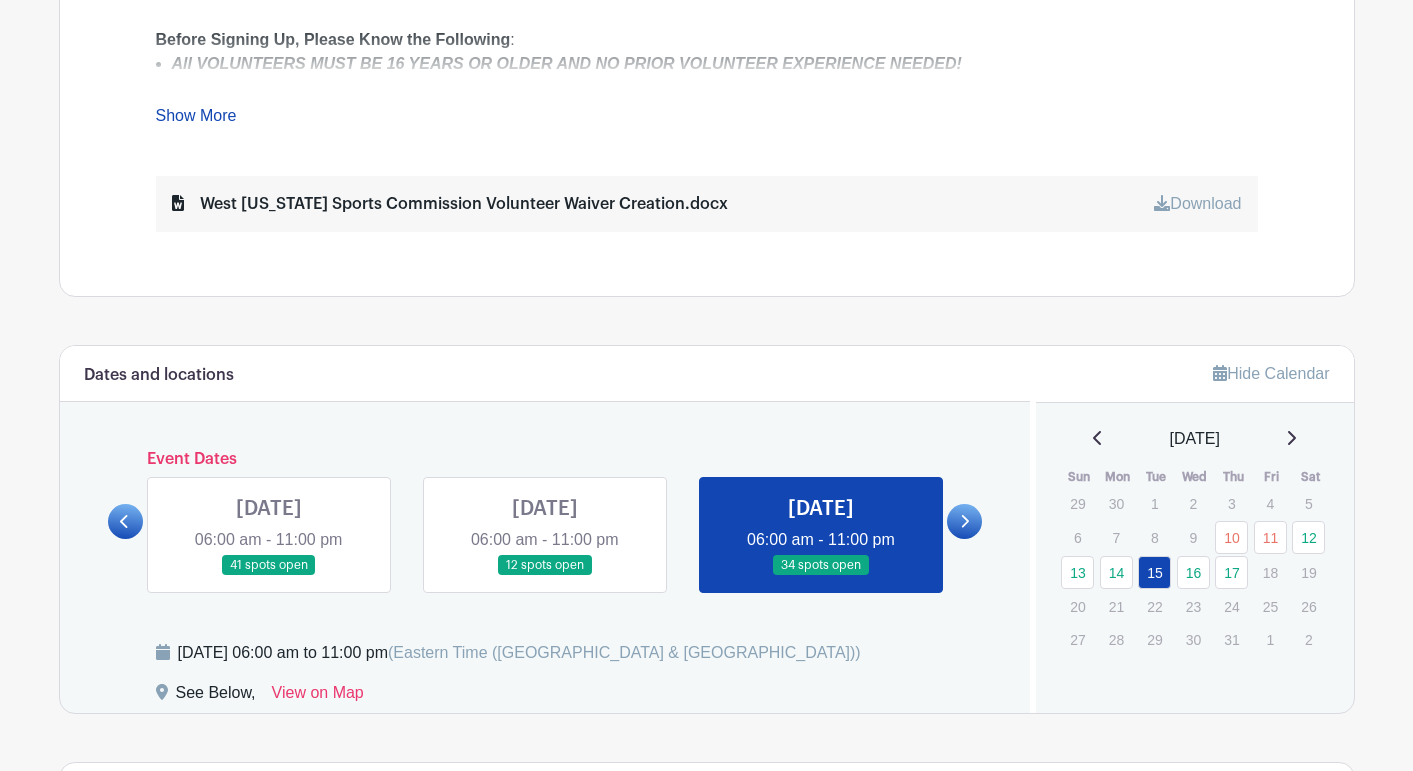 scroll, scrollTop: 1022, scrollLeft: 0, axis: vertical 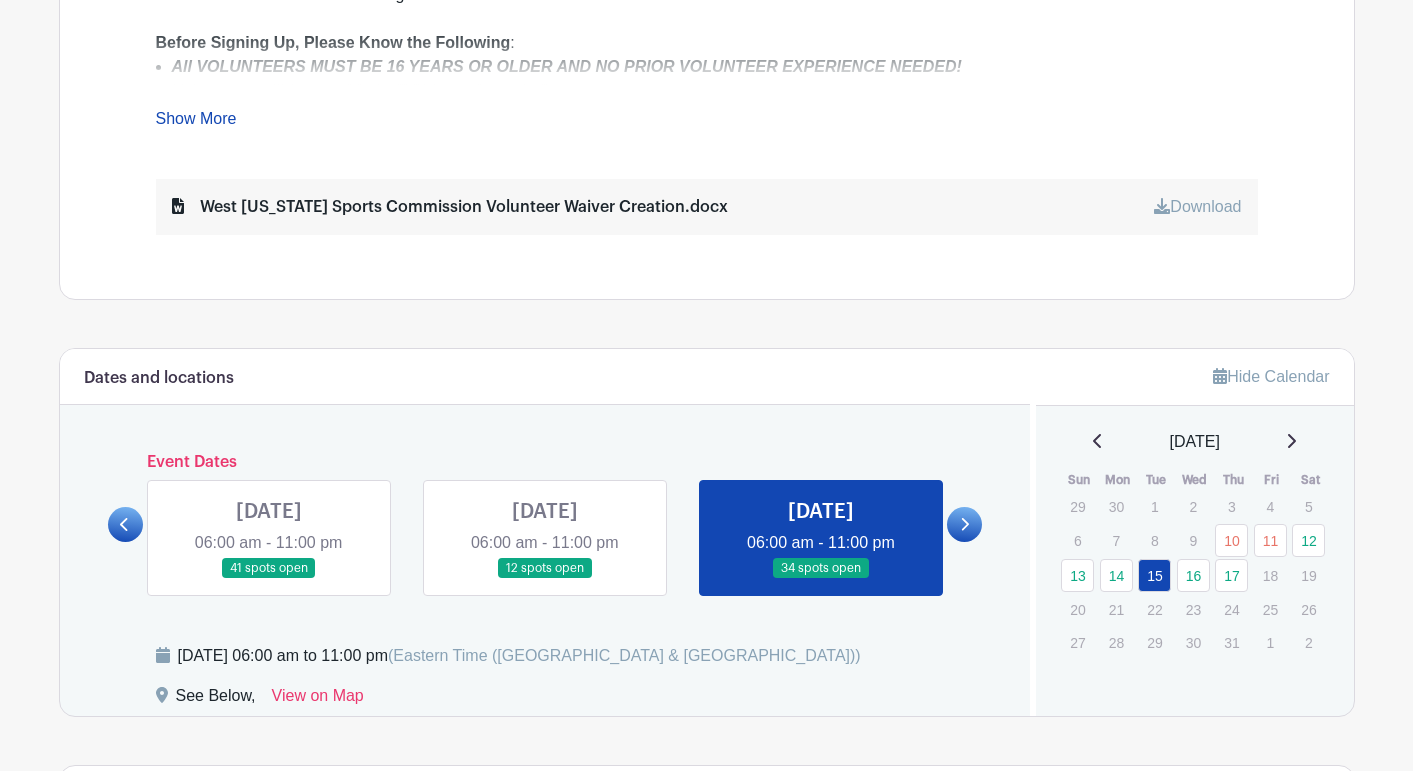 click at bounding box center (269, 579) 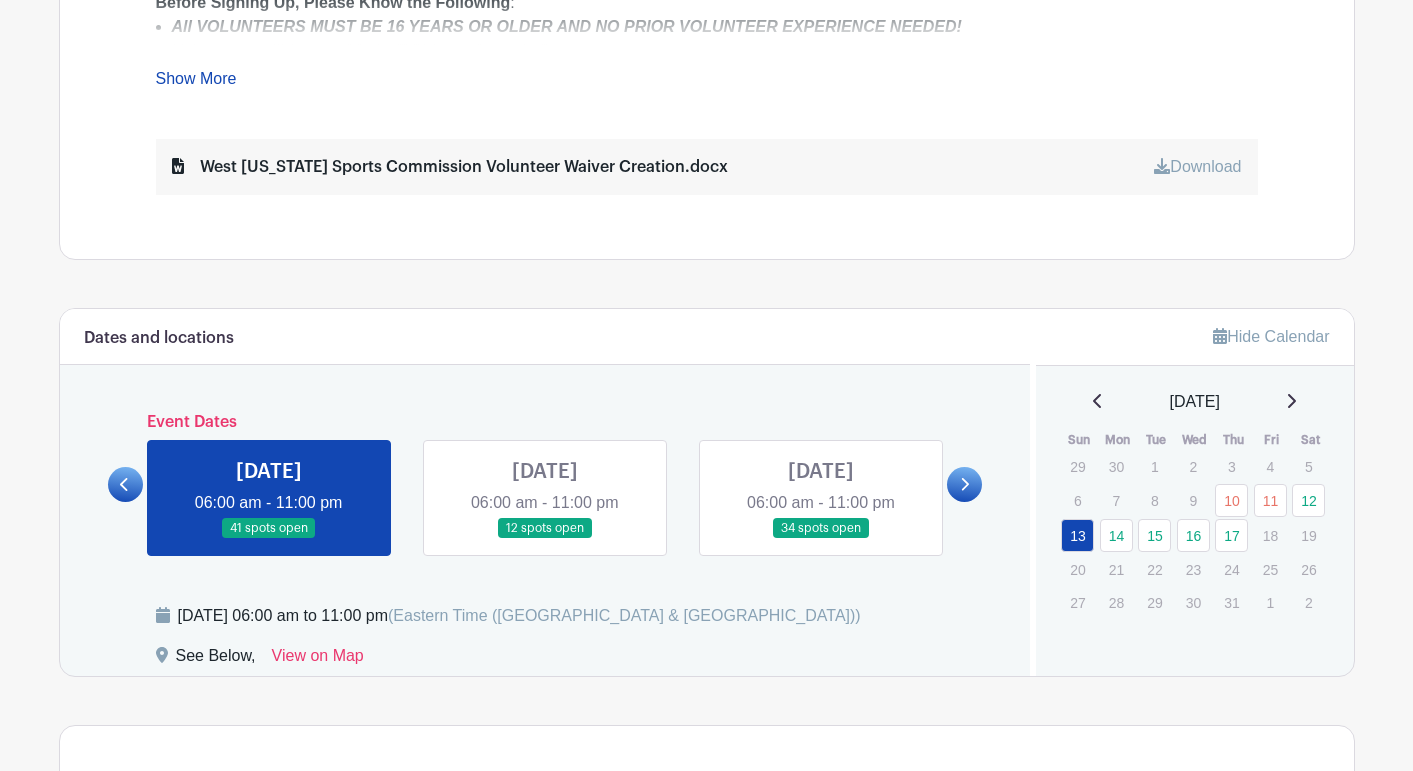 scroll, scrollTop: 1072, scrollLeft: 0, axis: vertical 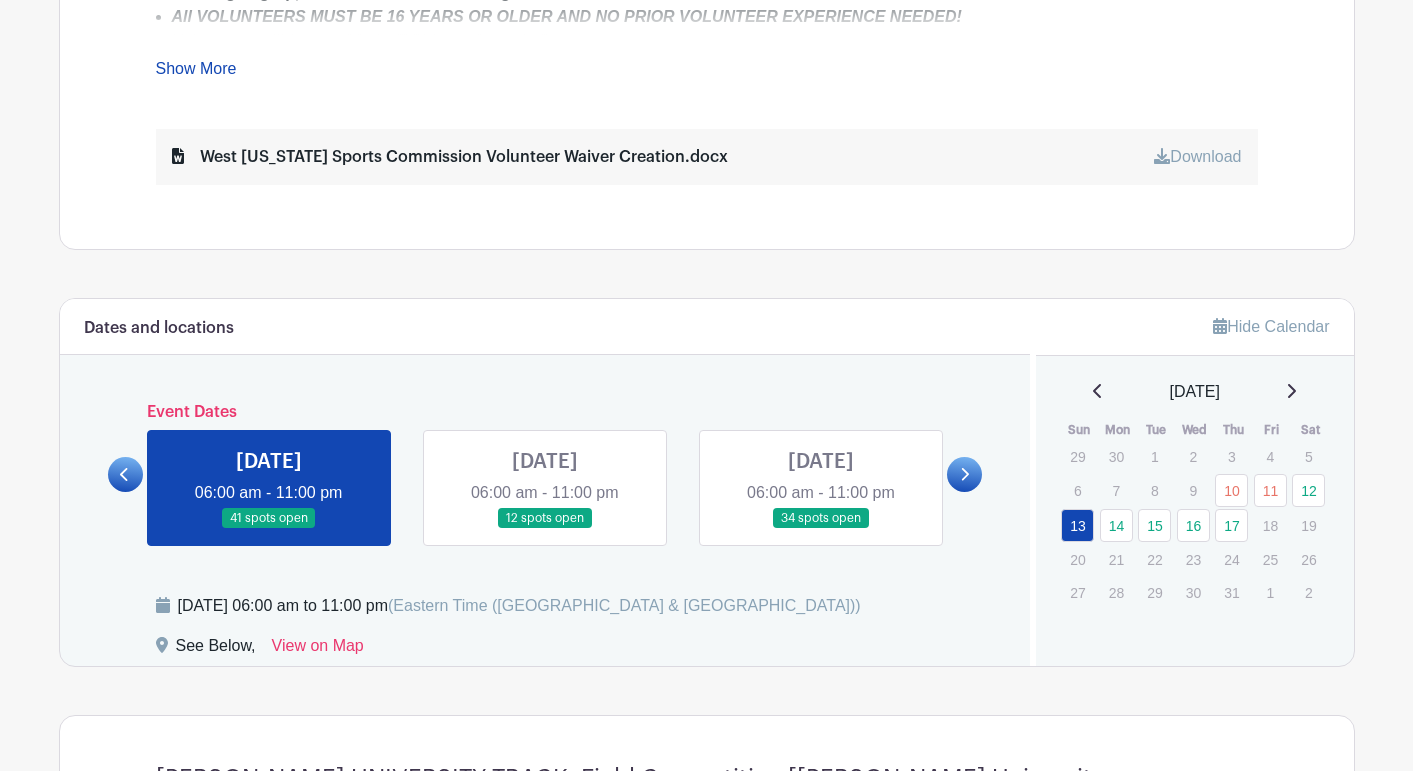 click at bounding box center (125, 474) 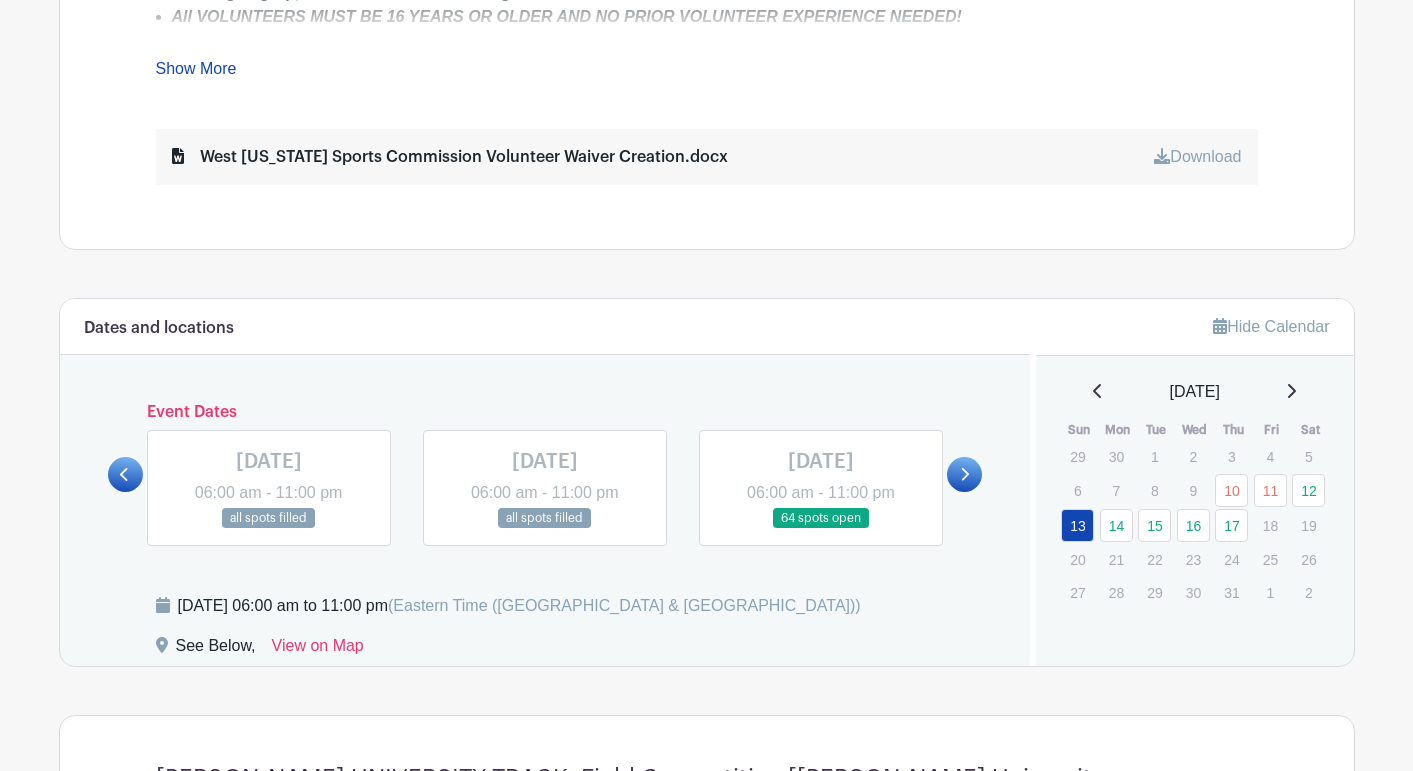 click at bounding box center (821, 529) 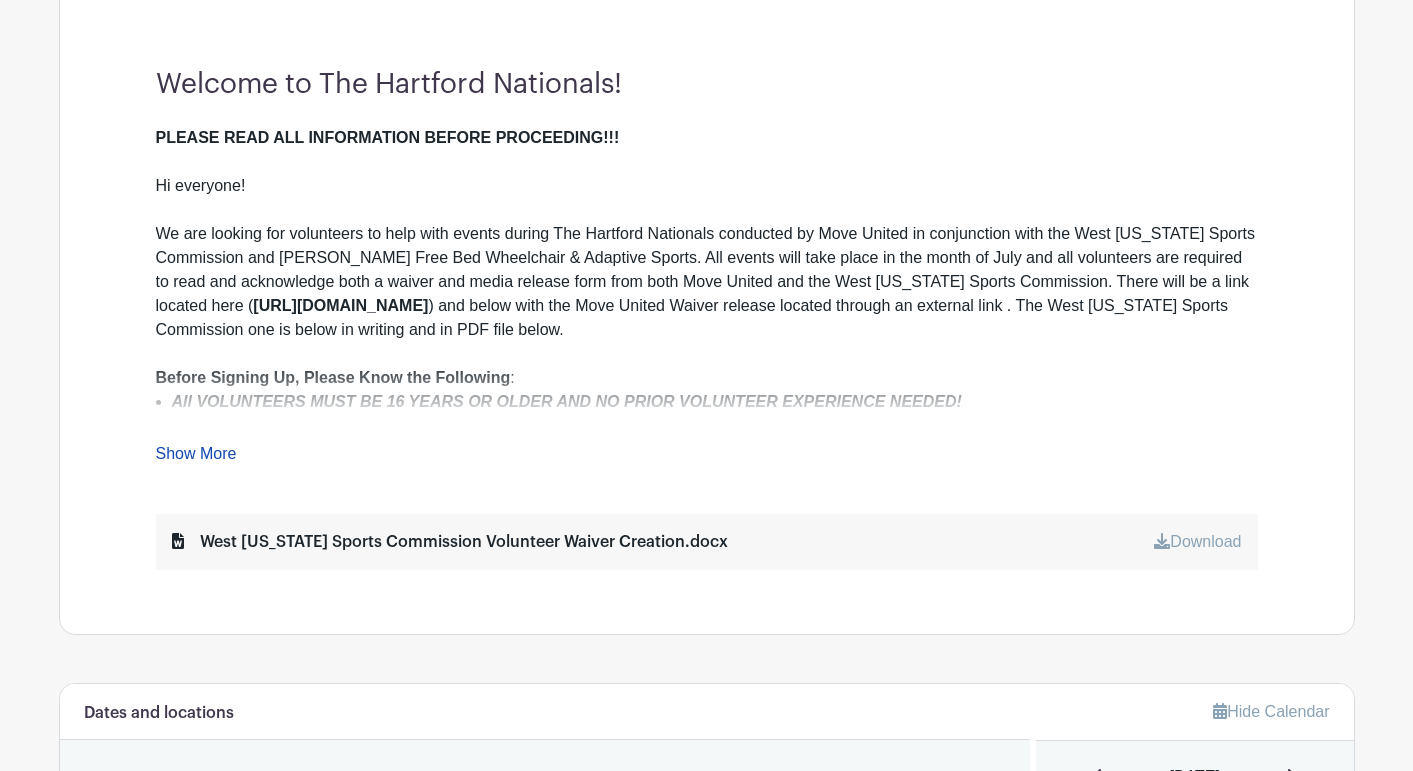 scroll, scrollTop: 691, scrollLeft: 0, axis: vertical 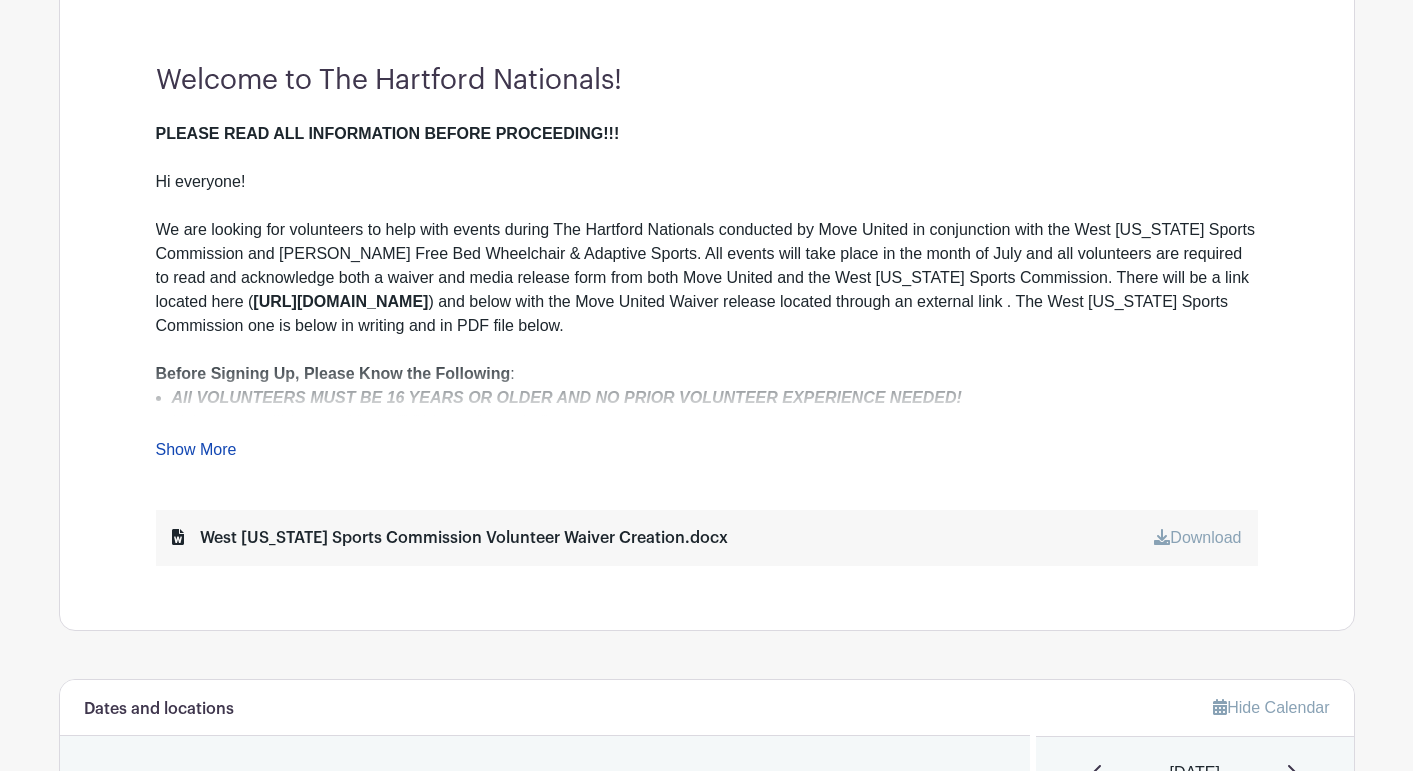 click on "Show More" at bounding box center [196, 453] 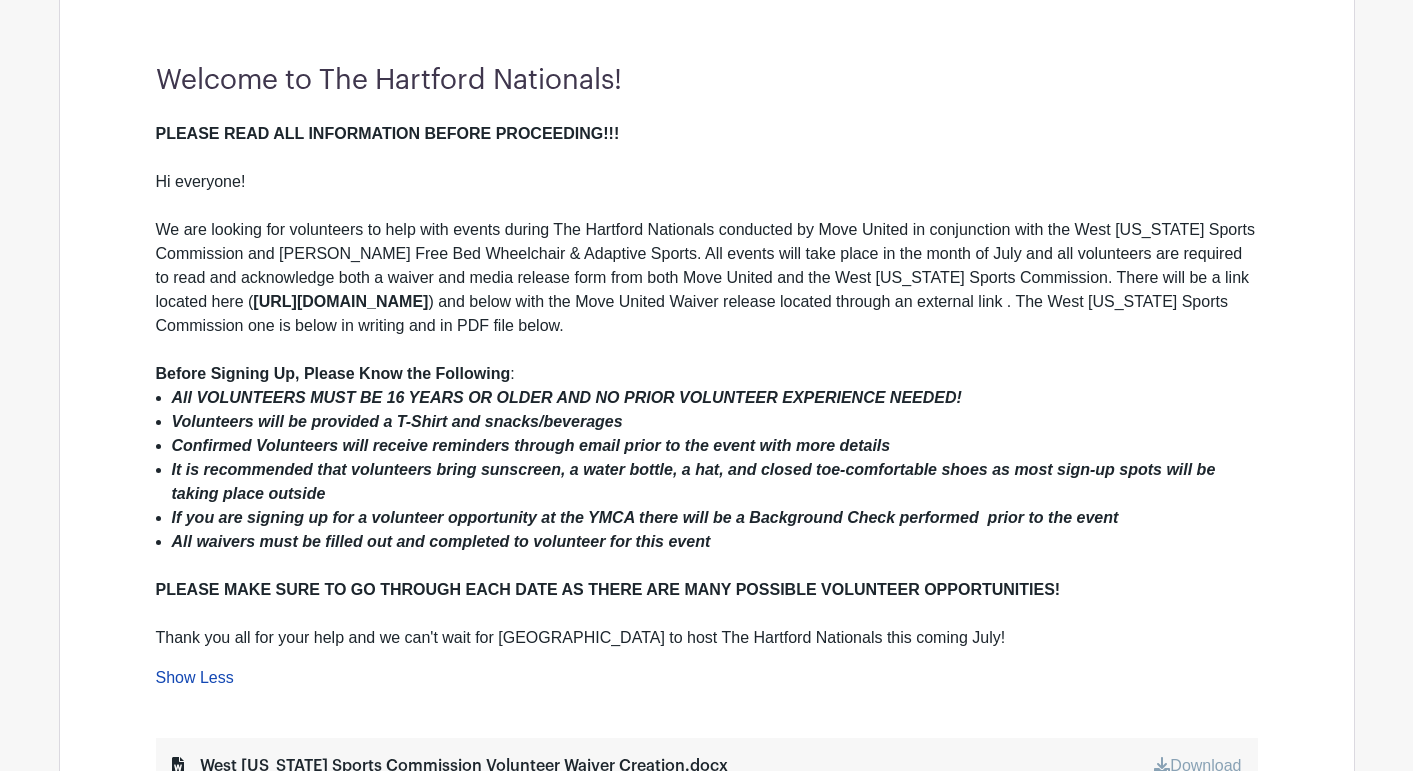 click on "Confirmed Volunteers will receive reminders through email prior to the event with more details" at bounding box center (715, 446) 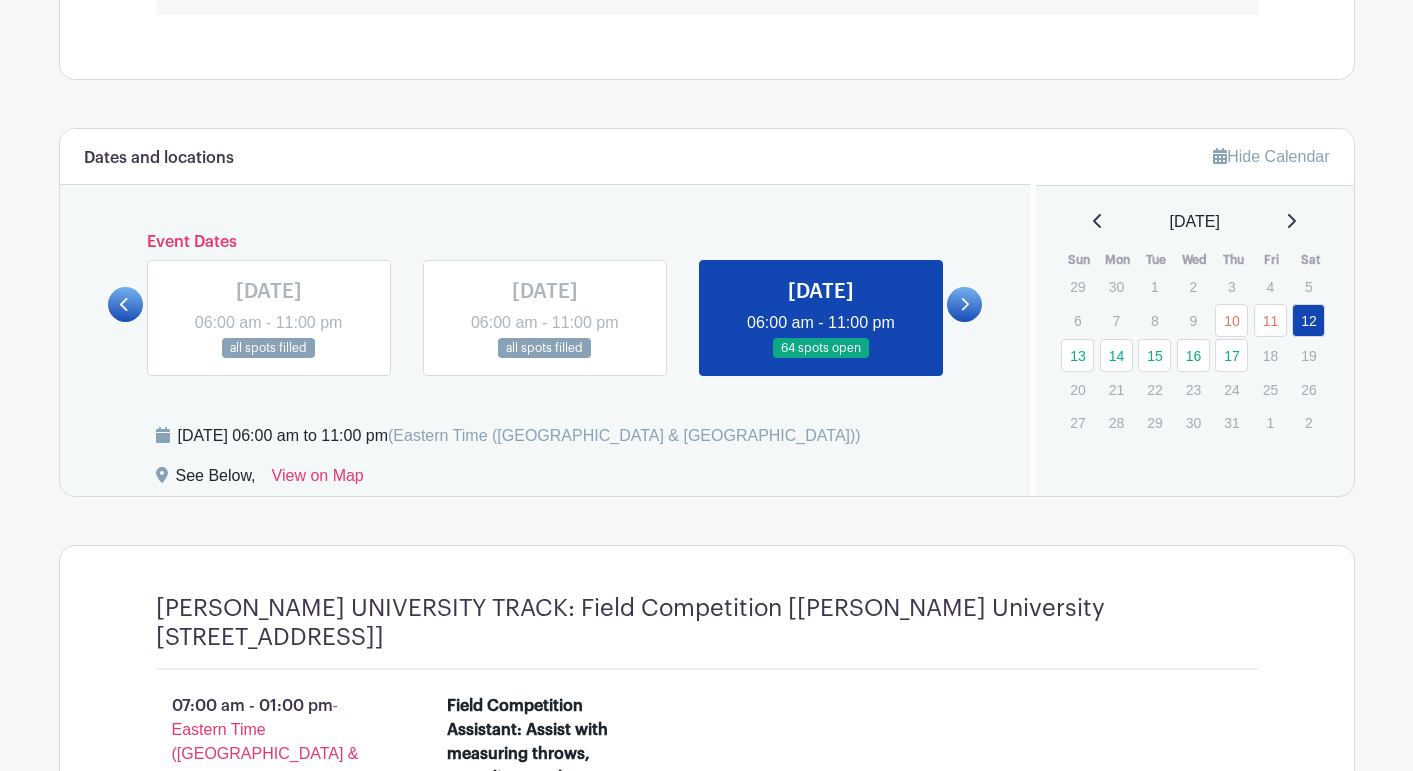 scroll, scrollTop: 1670, scrollLeft: 0, axis: vertical 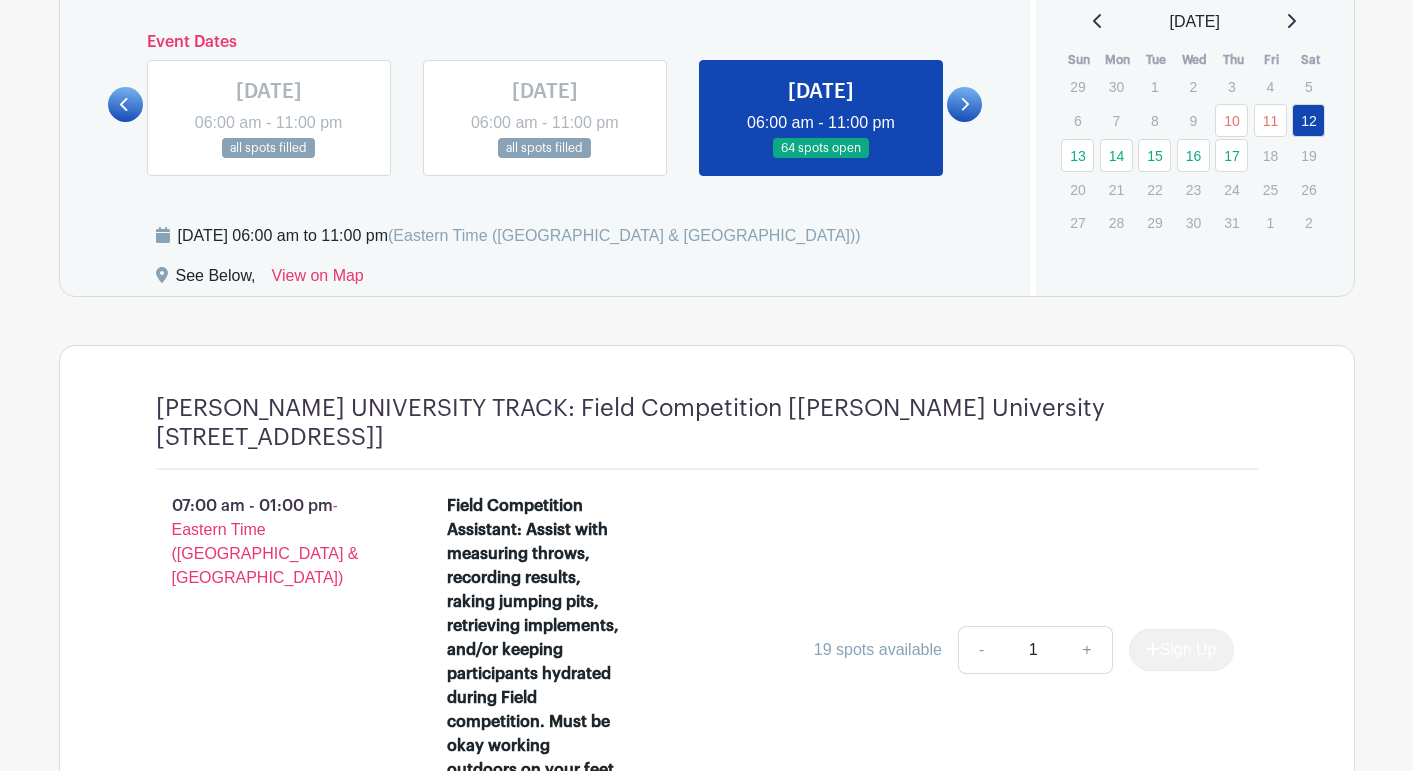 click 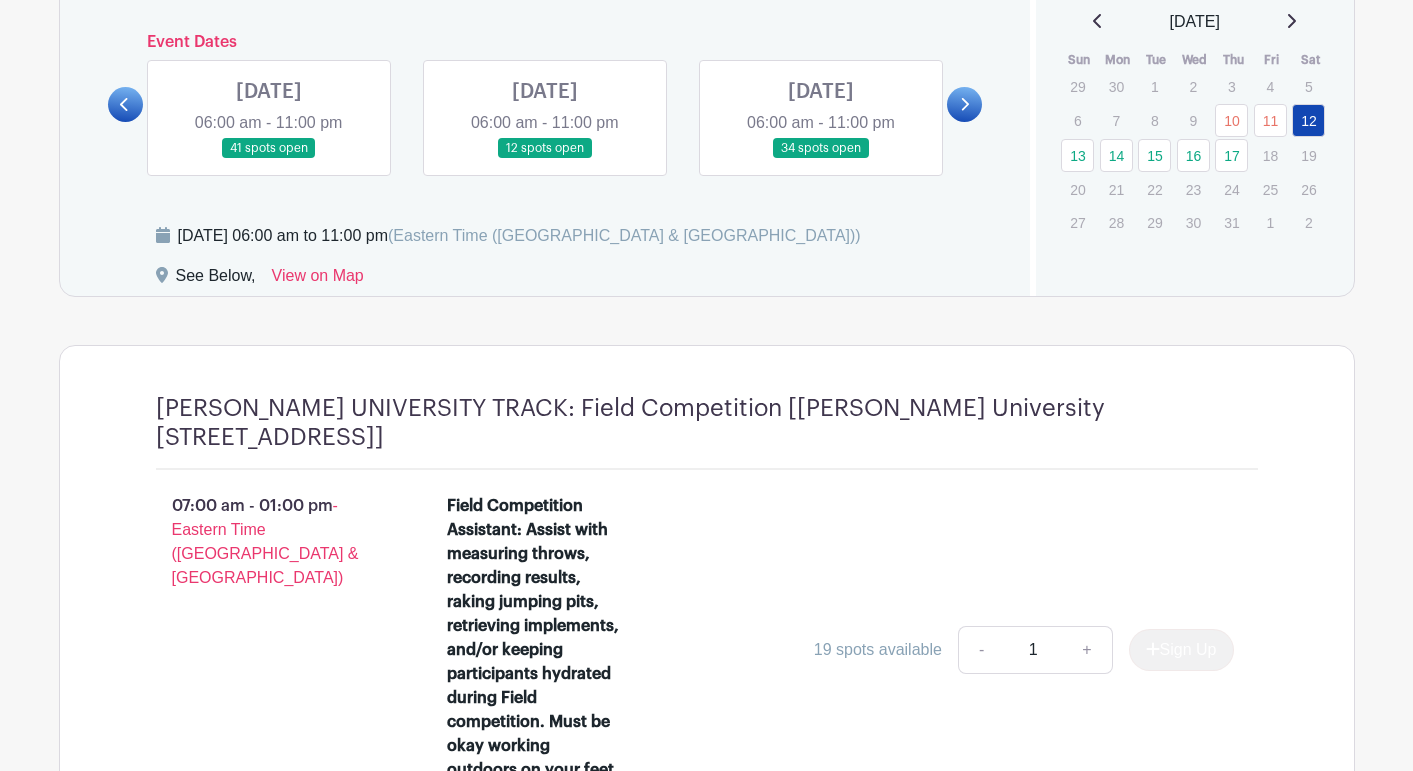 click at bounding box center [545, 159] 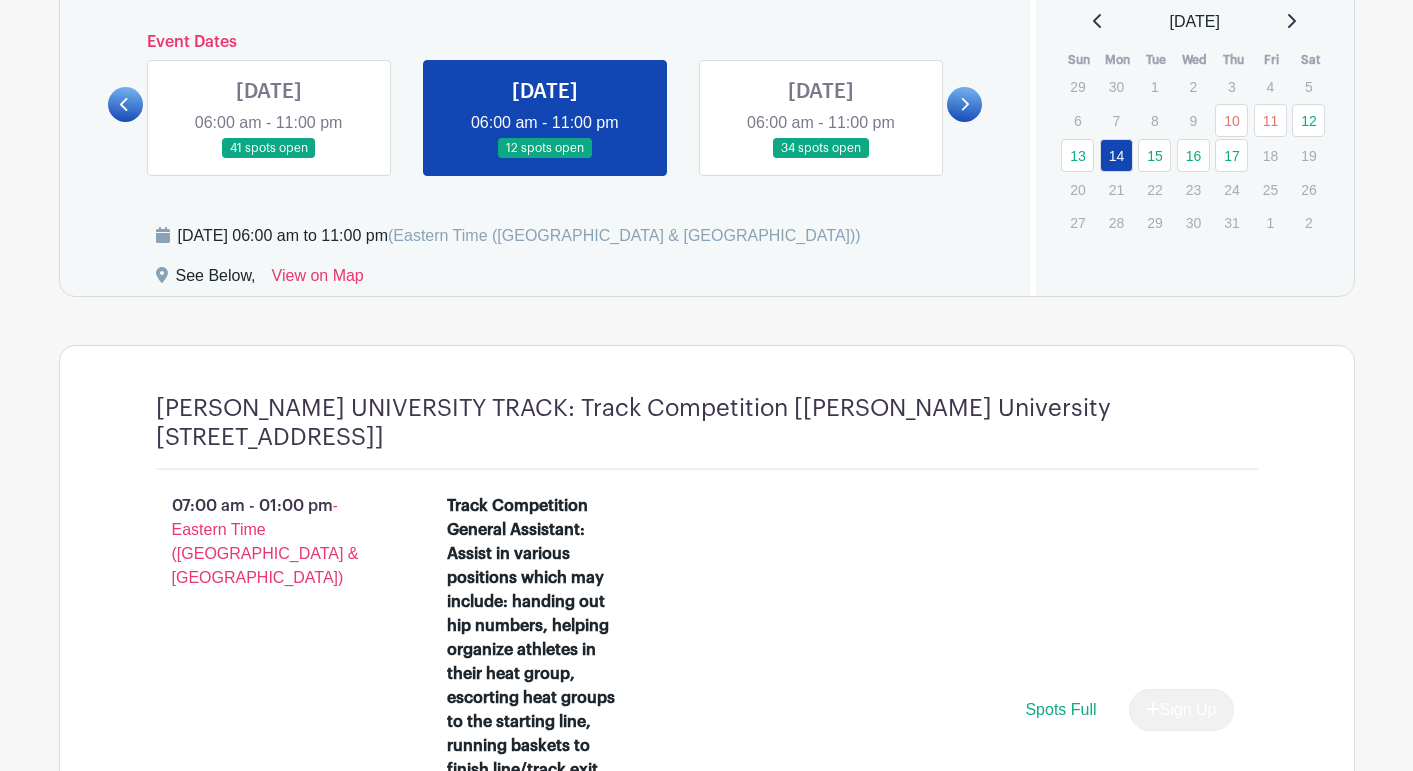 click at bounding box center [545, 159] 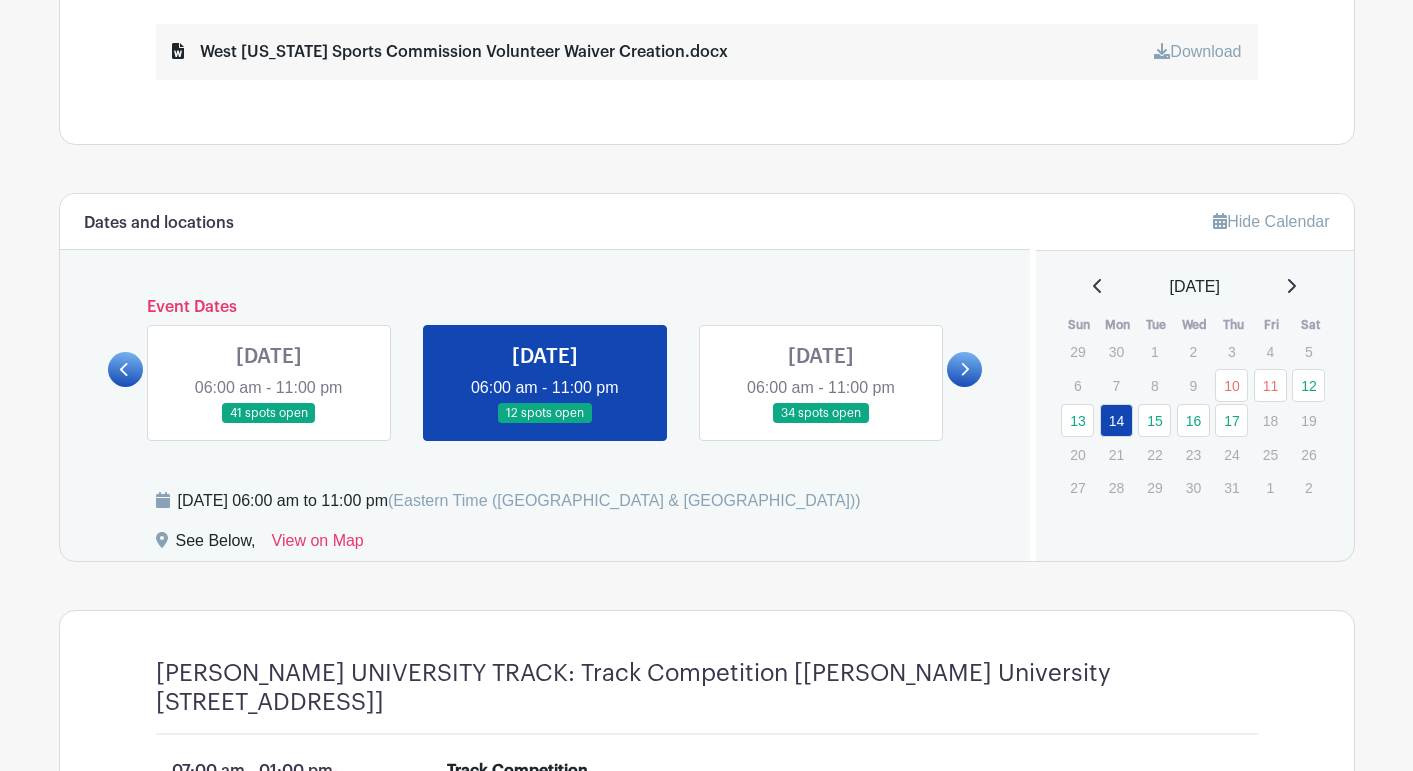 scroll, scrollTop: 1406, scrollLeft: 0, axis: vertical 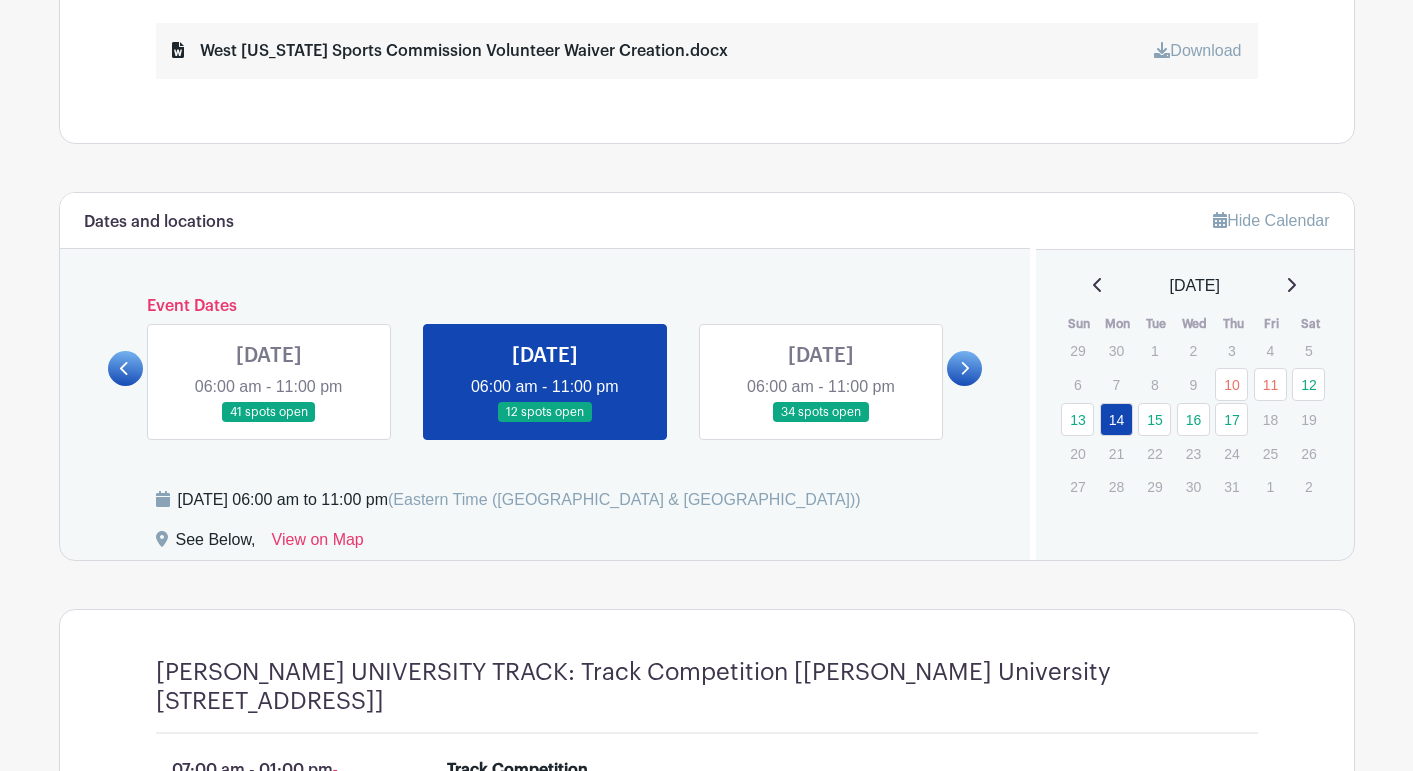 click at bounding box center [821, 423] 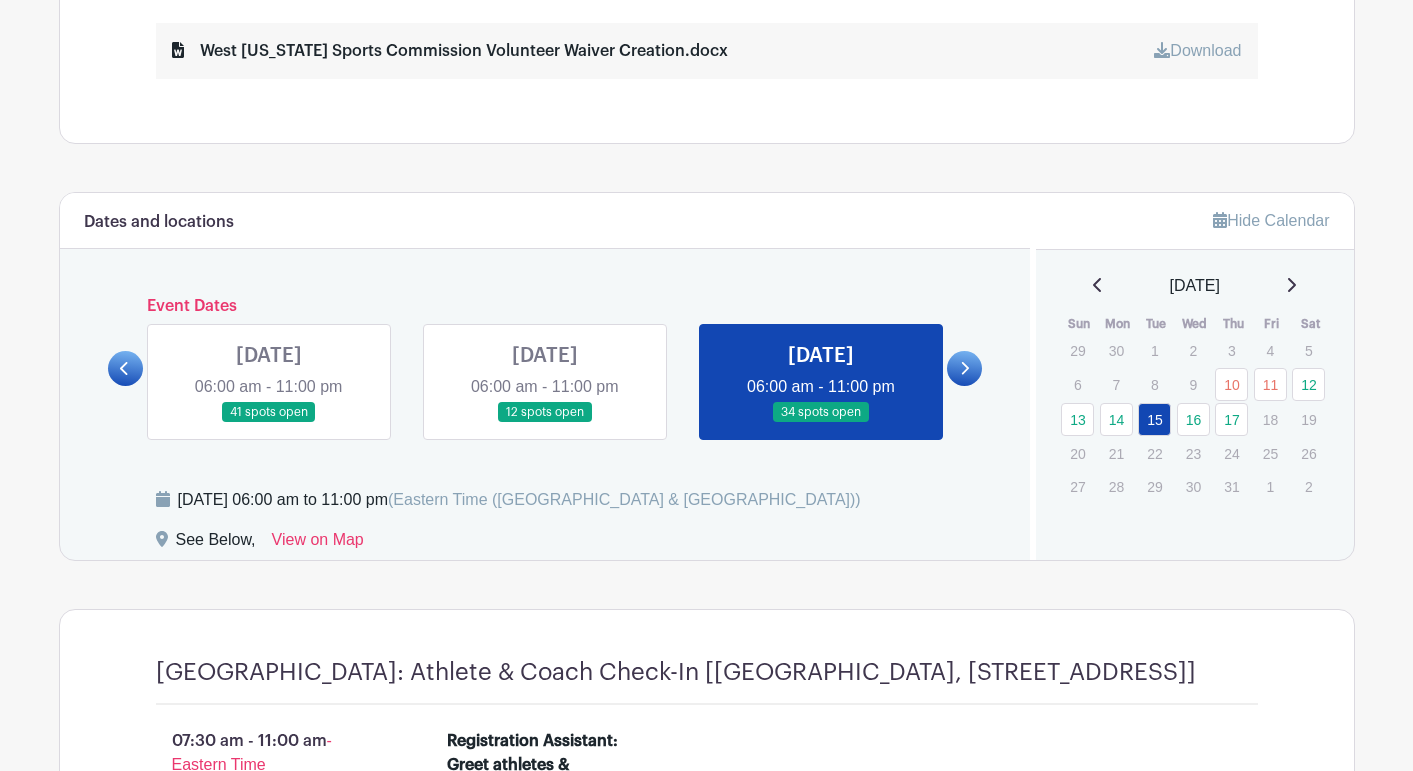 click at bounding box center (821, 423) 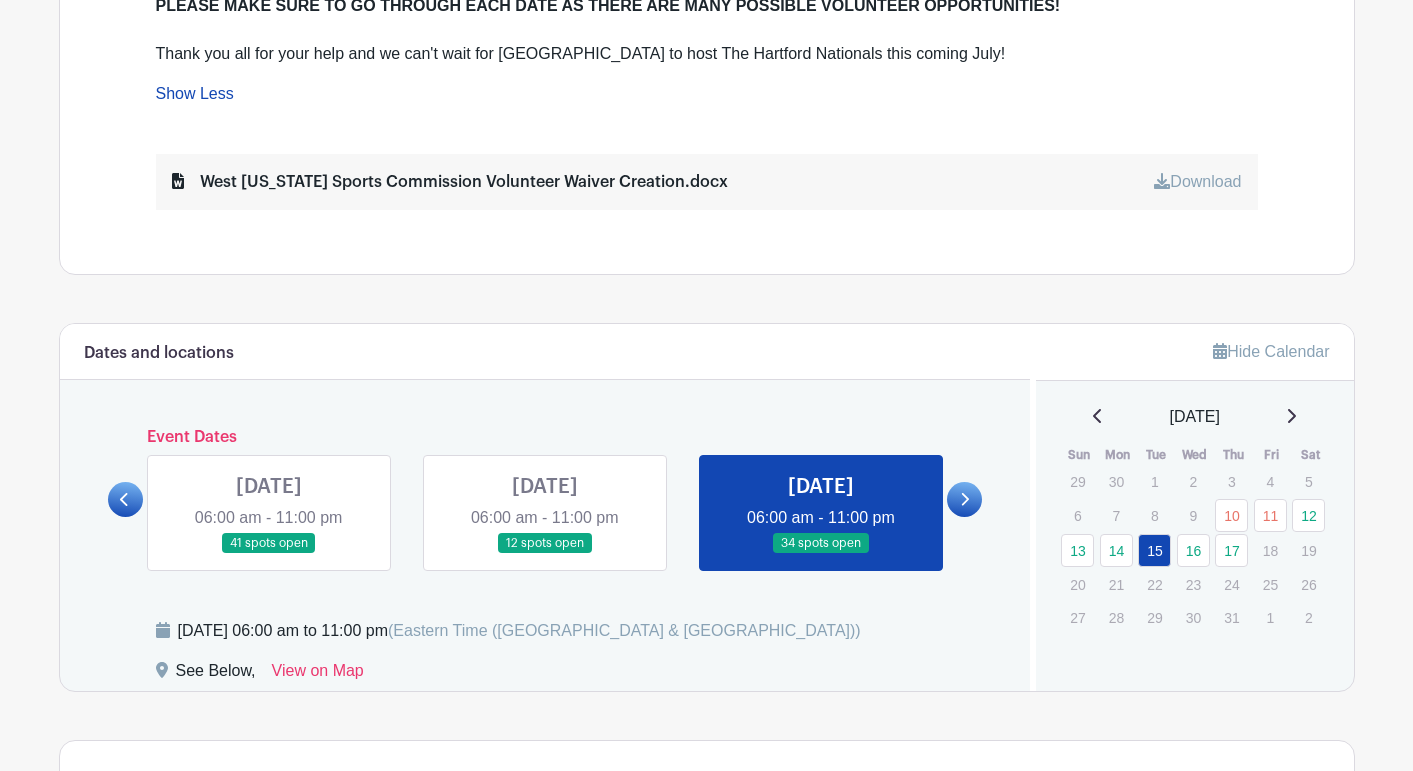 scroll, scrollTop: 1277, scrollLeft: 0, axis: vertical 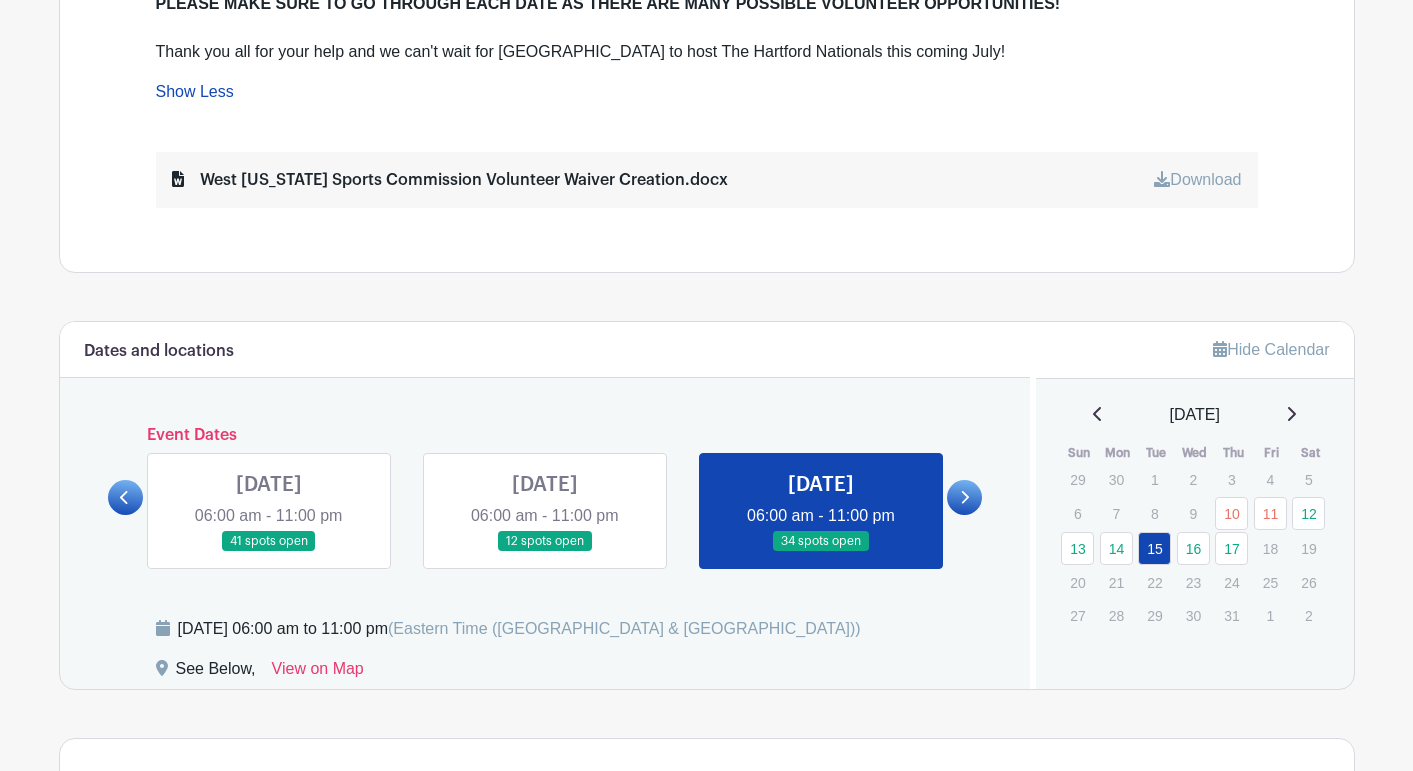 click at bounding box center (964, 497) 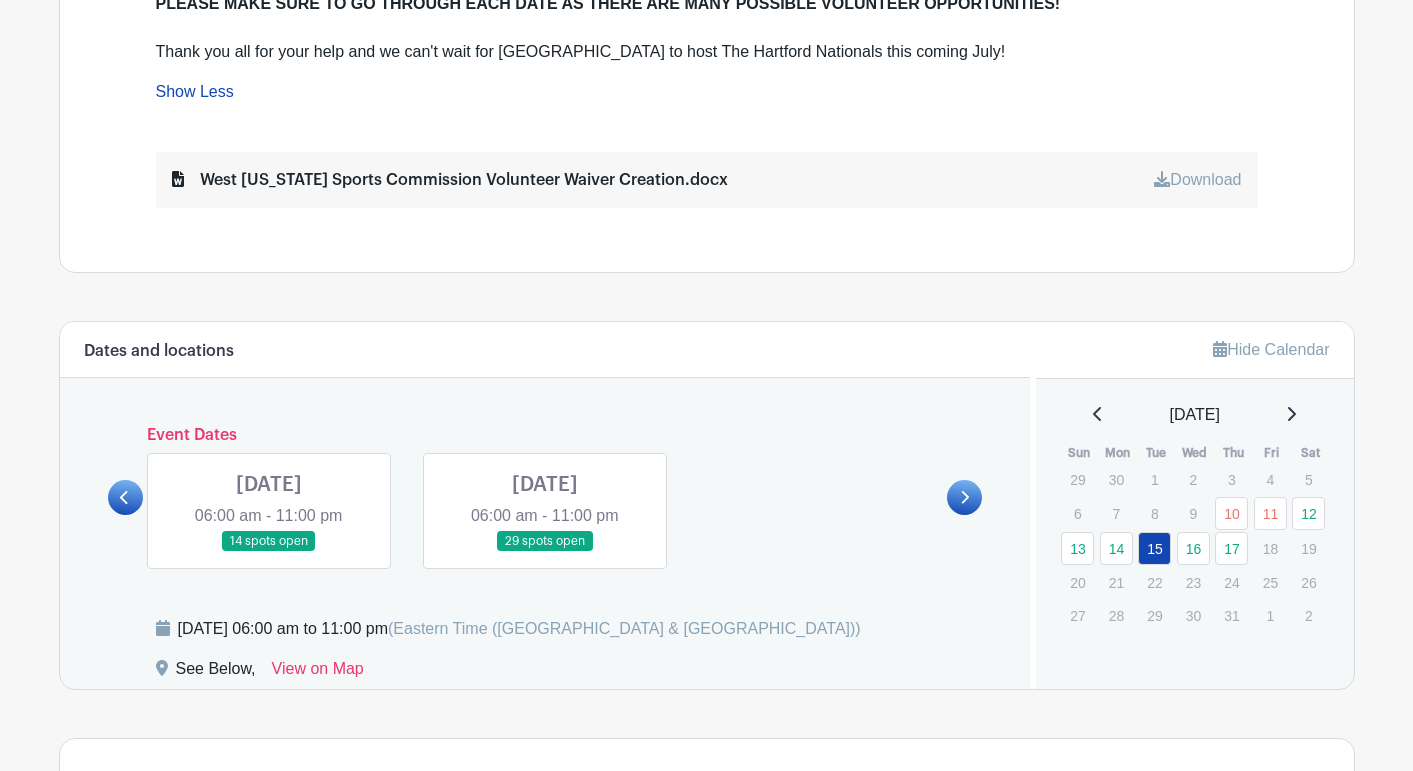 click at bounding box center [269, 552] 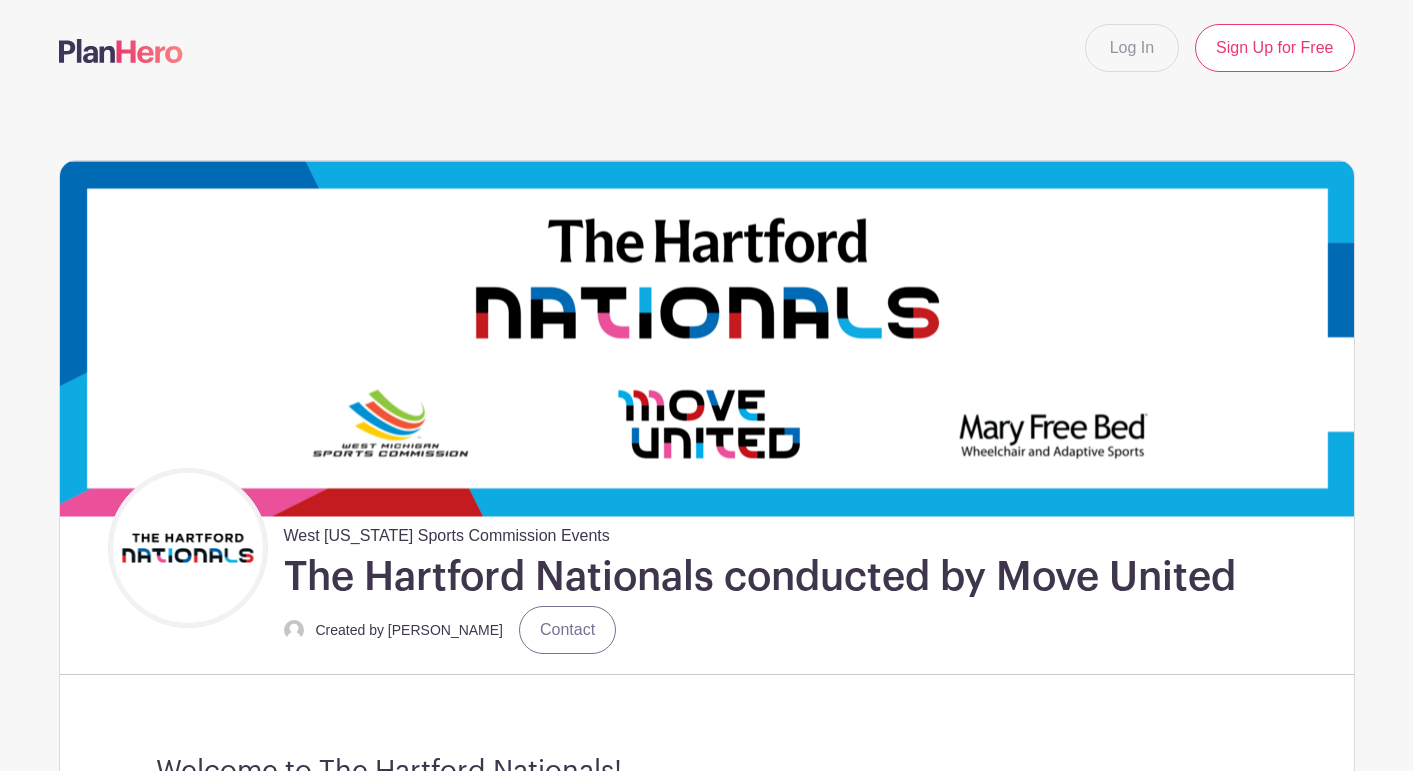 scroll, scrollTop: 0, scrollLeft: 0, axis: both 